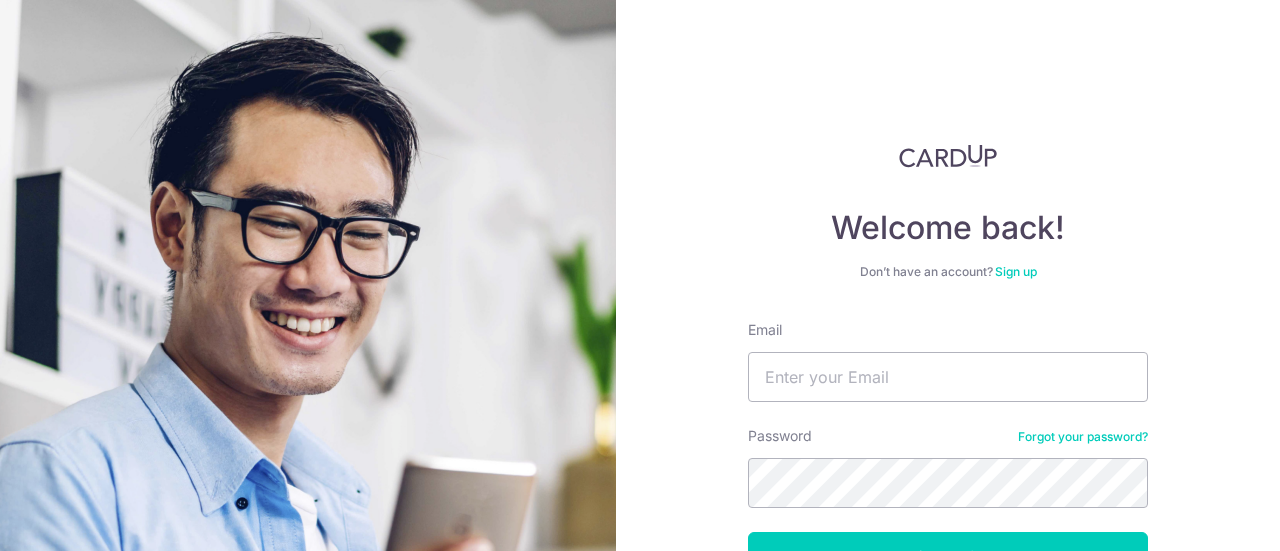 scroll, scrollTop: 0, scrollLeft: 0, axis: both 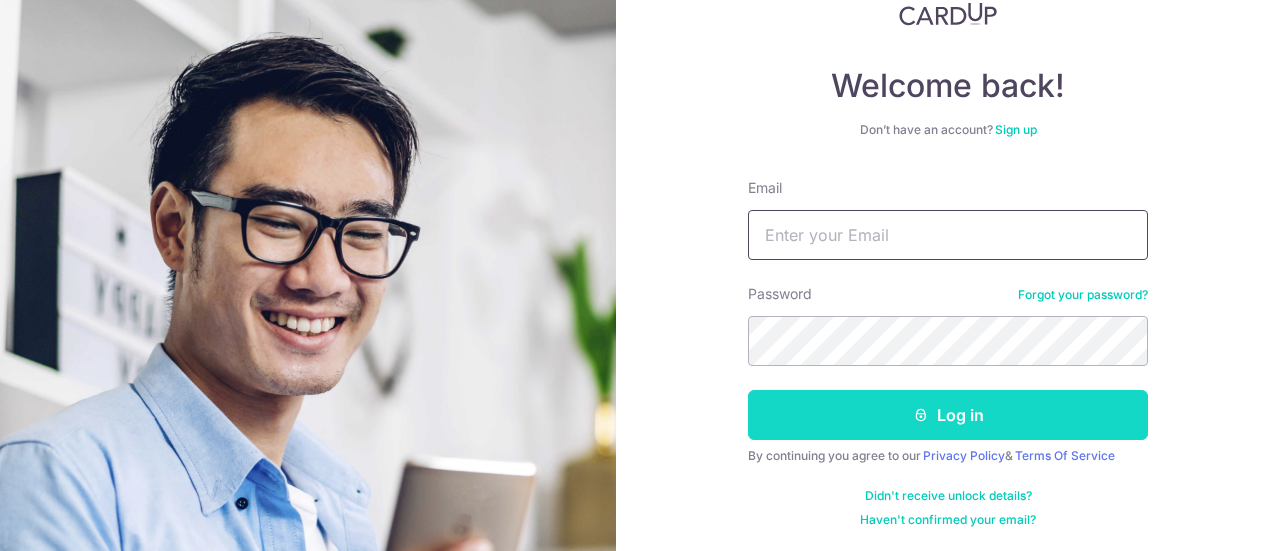type on "[EMAIL]" 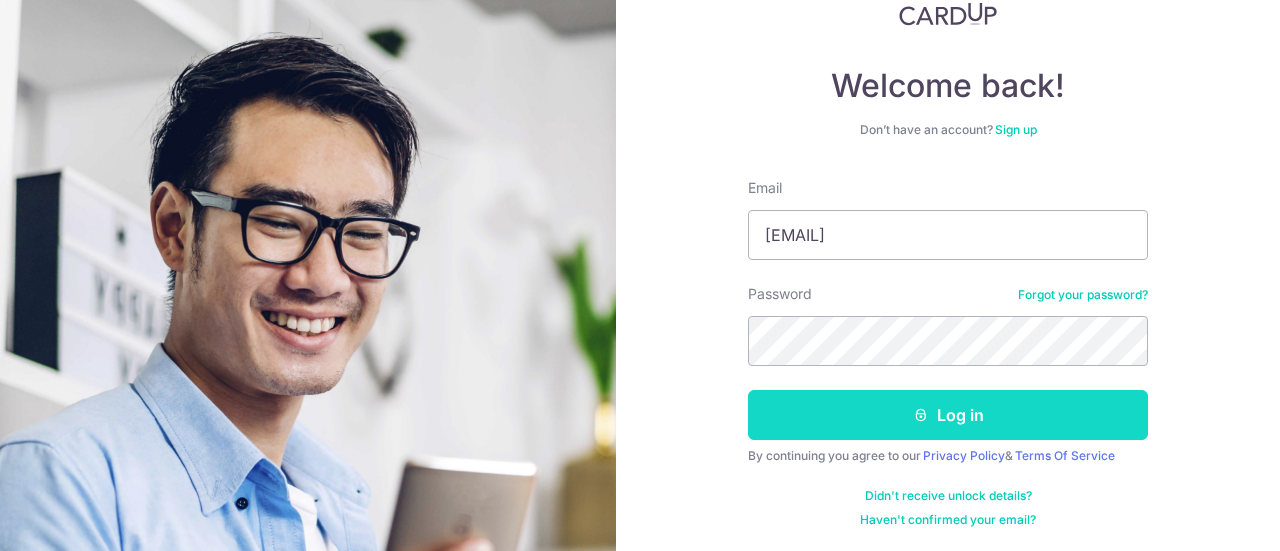 click on "Log in" at bounding box center [948, 415] 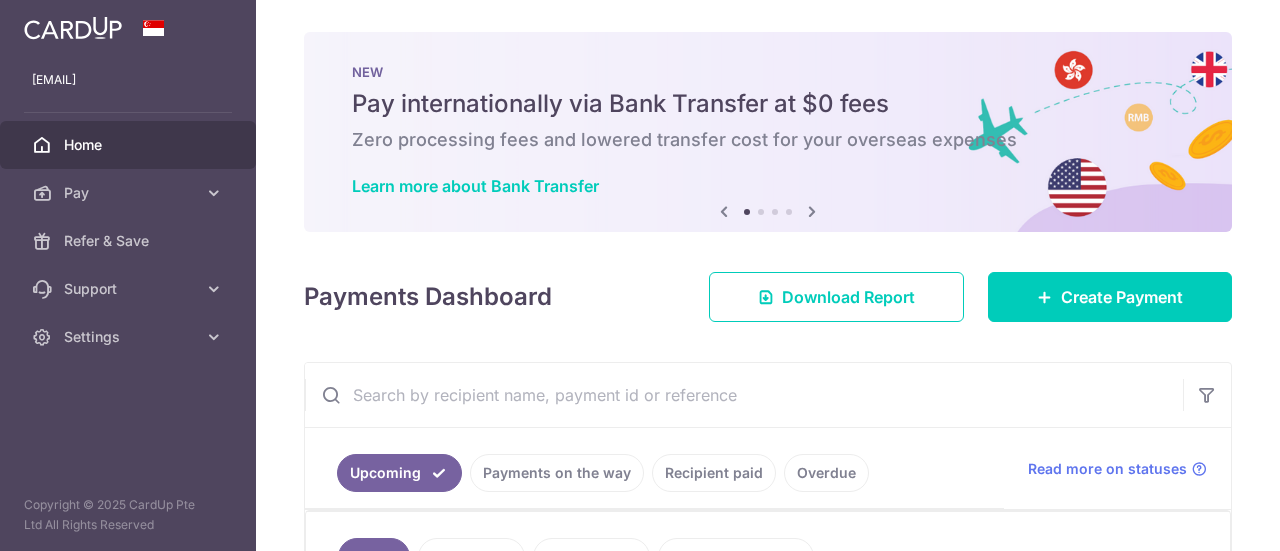 scroll, scrollTop: 0, scrollLeft: 0, axis: both 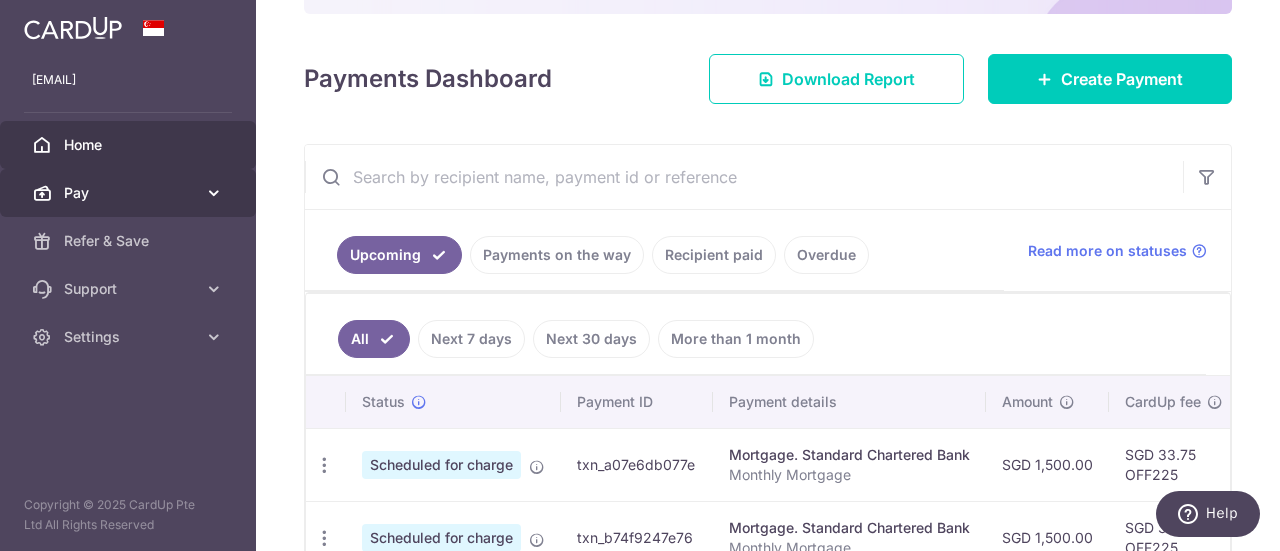 click on "Pay" at bounding box center [128, 193] 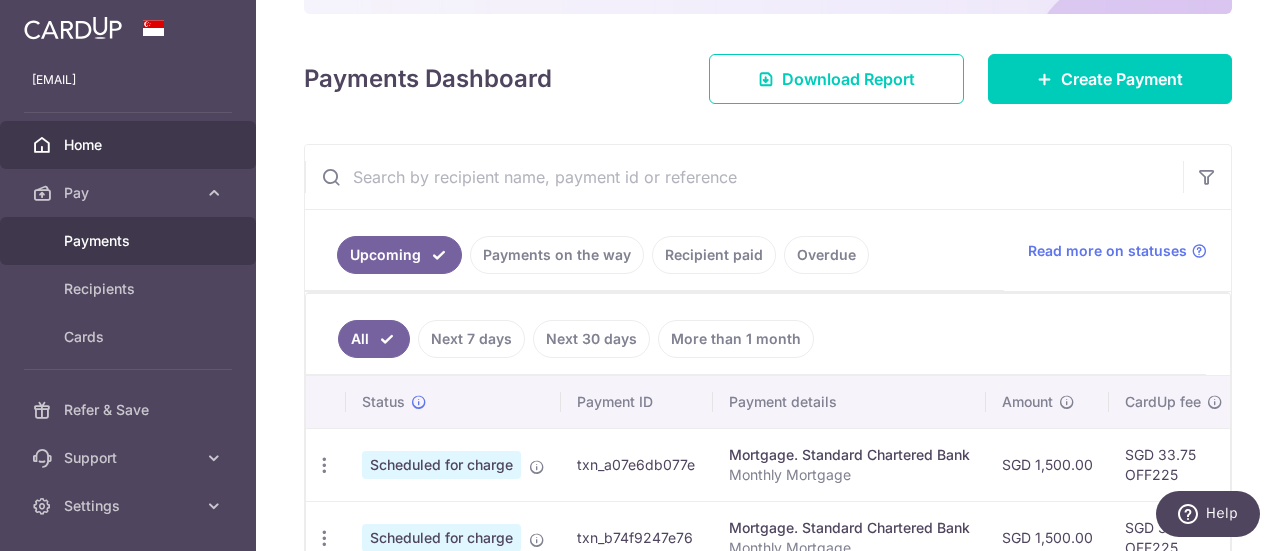click on "Payments" at bounding box center [130, 241] 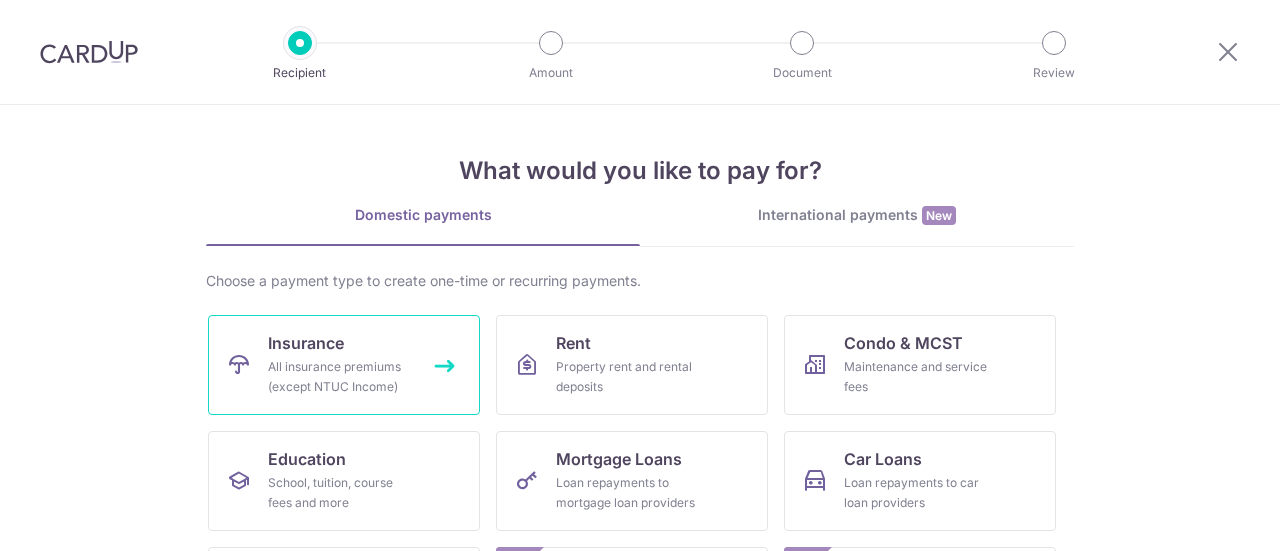 scroll, scrollTop: 0, scrollLeft: 0, axis: both 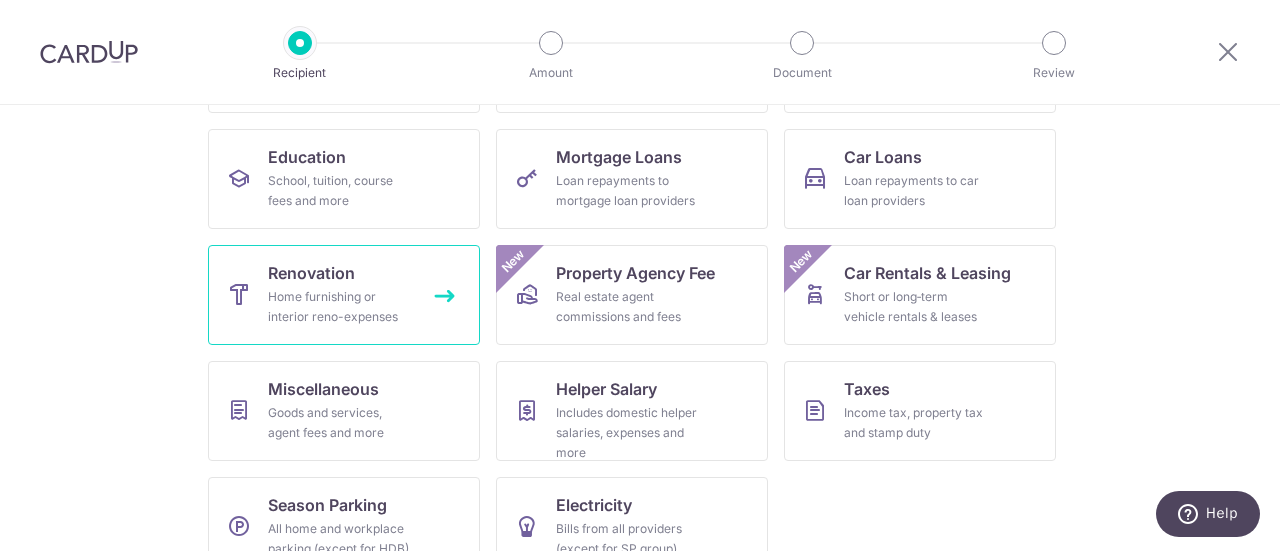 click on "Home furnishing or interior reno-expenses" at bounding box center [340, 307] 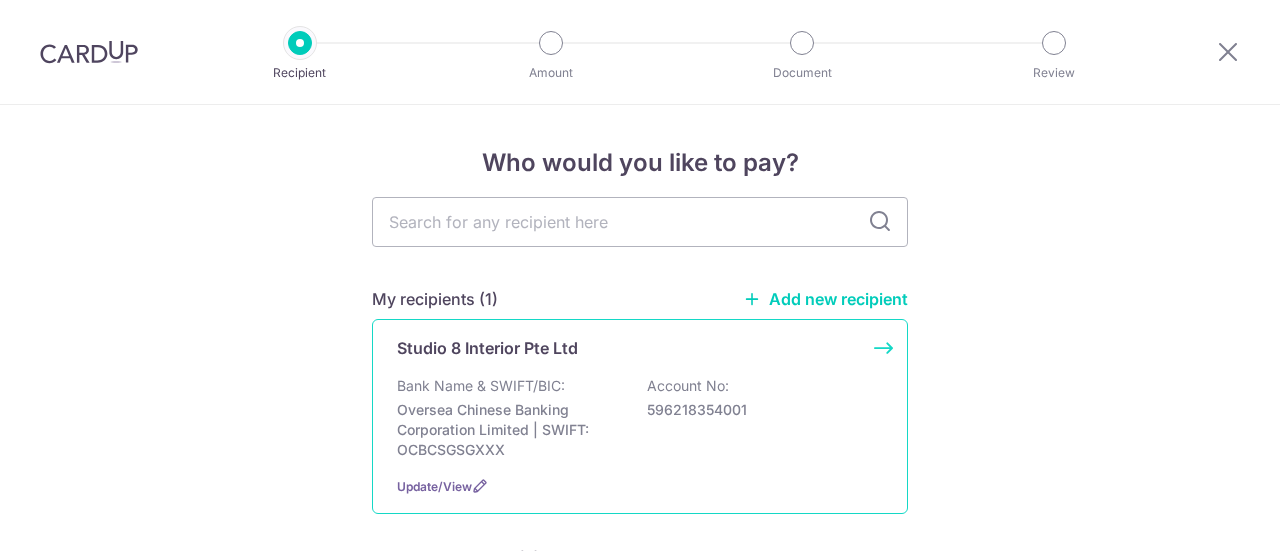 scroll, scrollTop: 0, scrollLeft: 0, axis: both 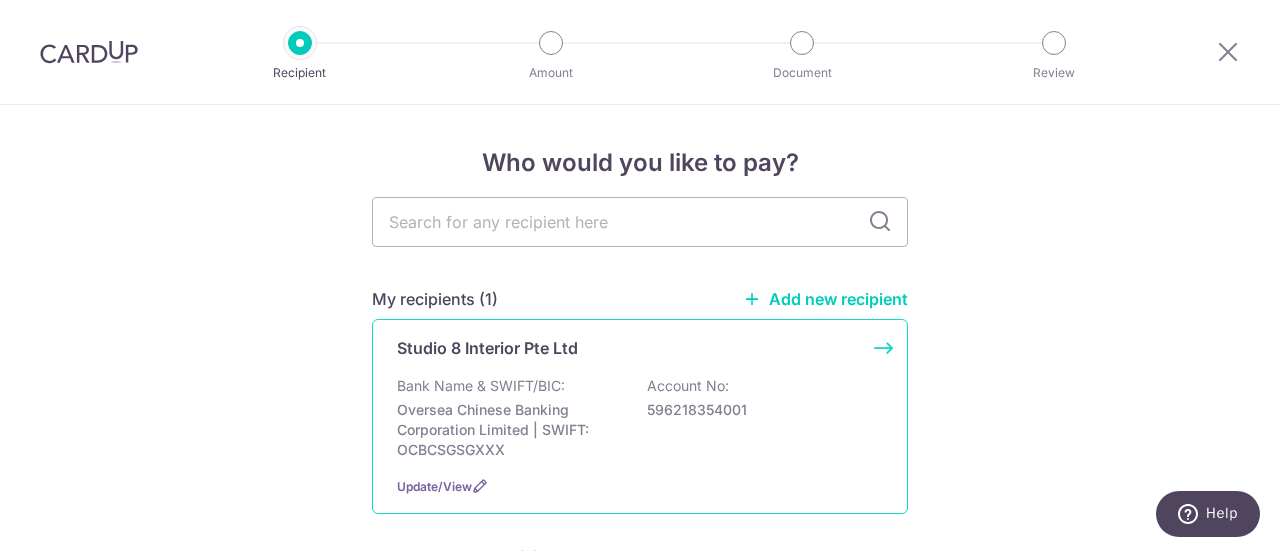 click on "Oversea Chinese Banking Corporation Limited | SWIFT: OCBCSGSGXXX" at bounding box center (509, 430) 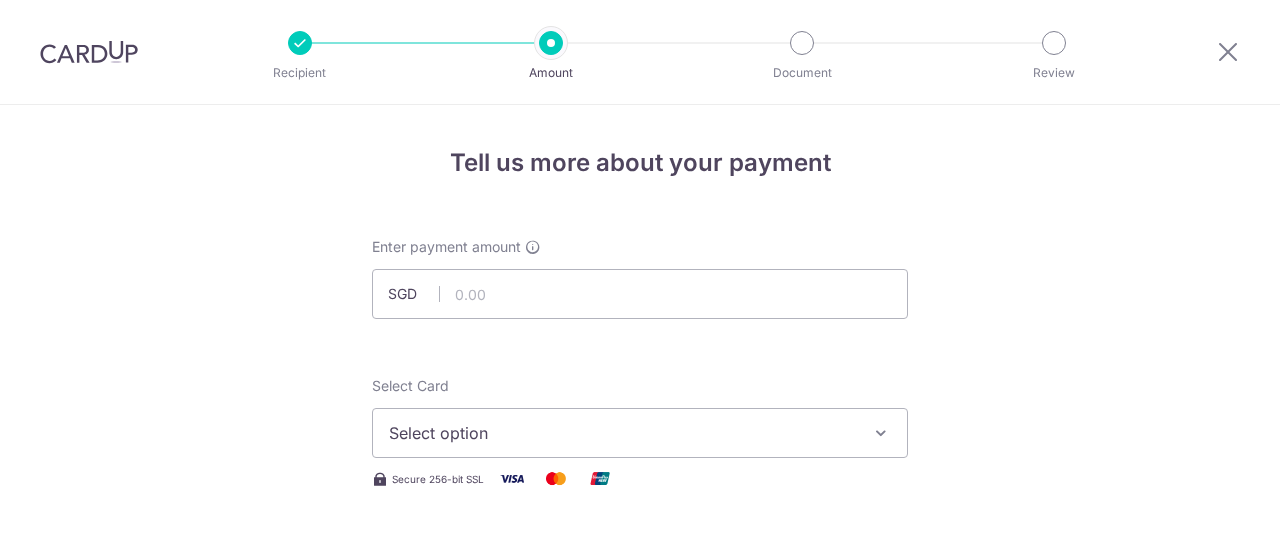 scroll, scrollTop: 0, scrollLeft: 0, axis: both 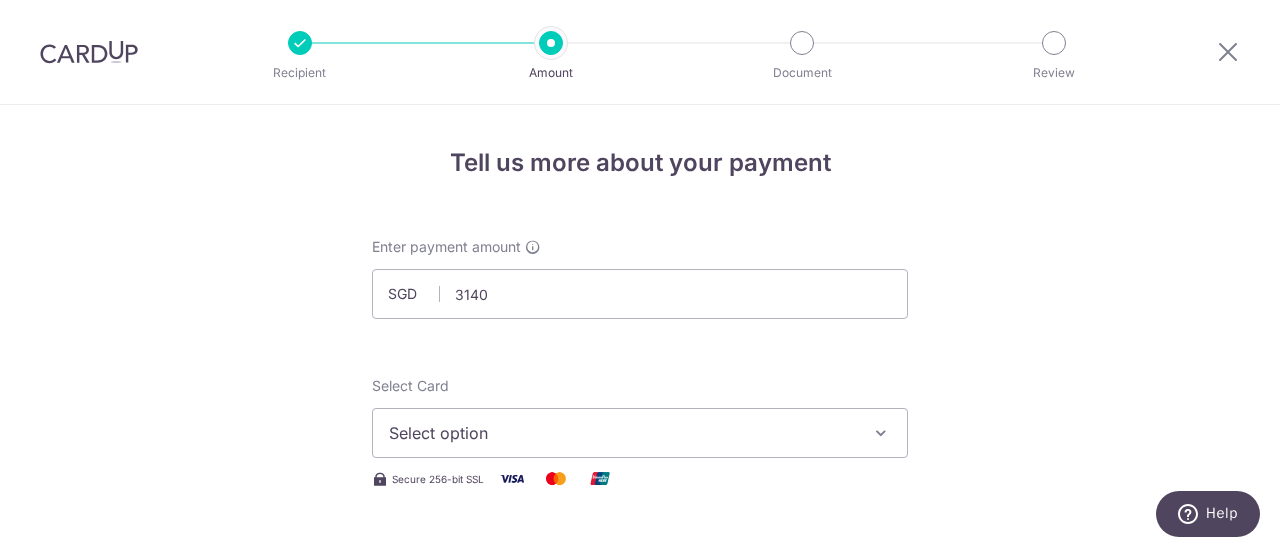 type on "3,140.00" 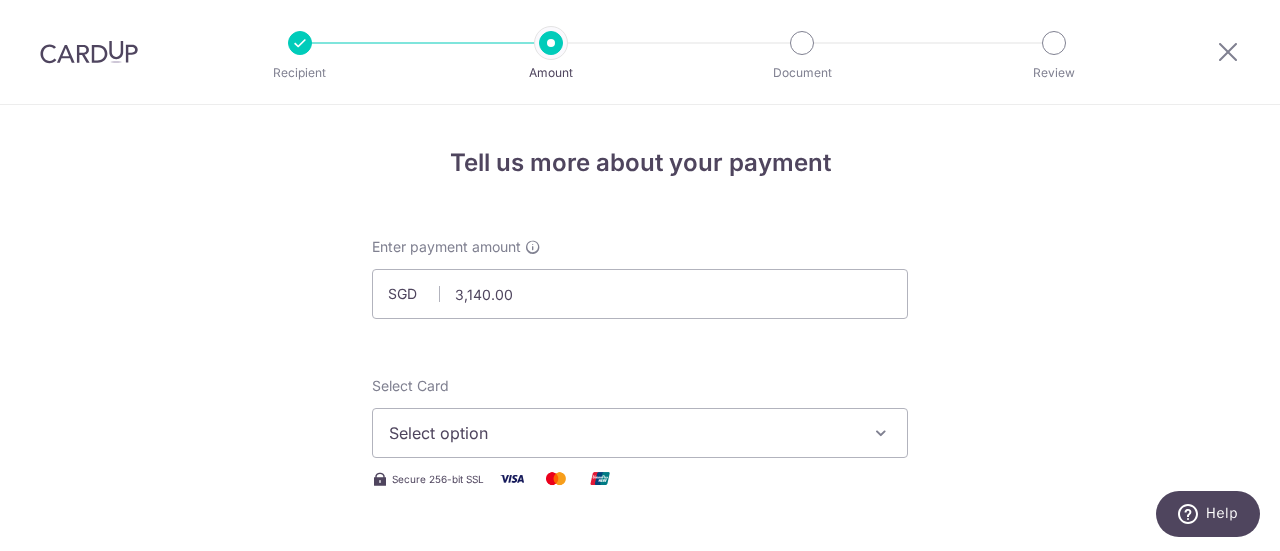 type 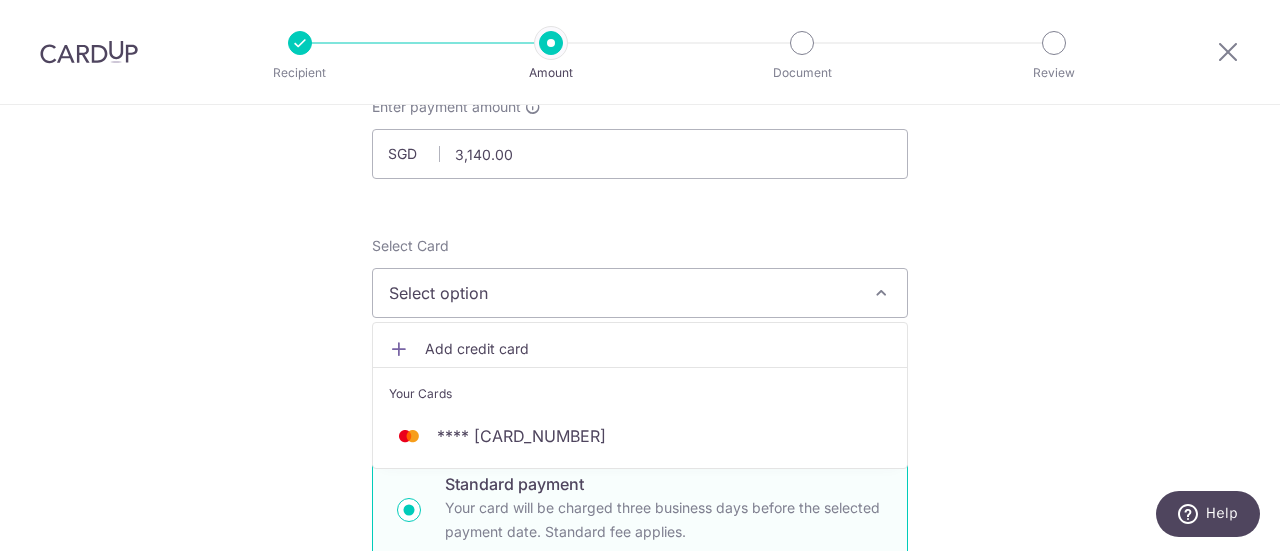 scroll, scrollTop: 162, scrollLeft: 0, axis: vertical 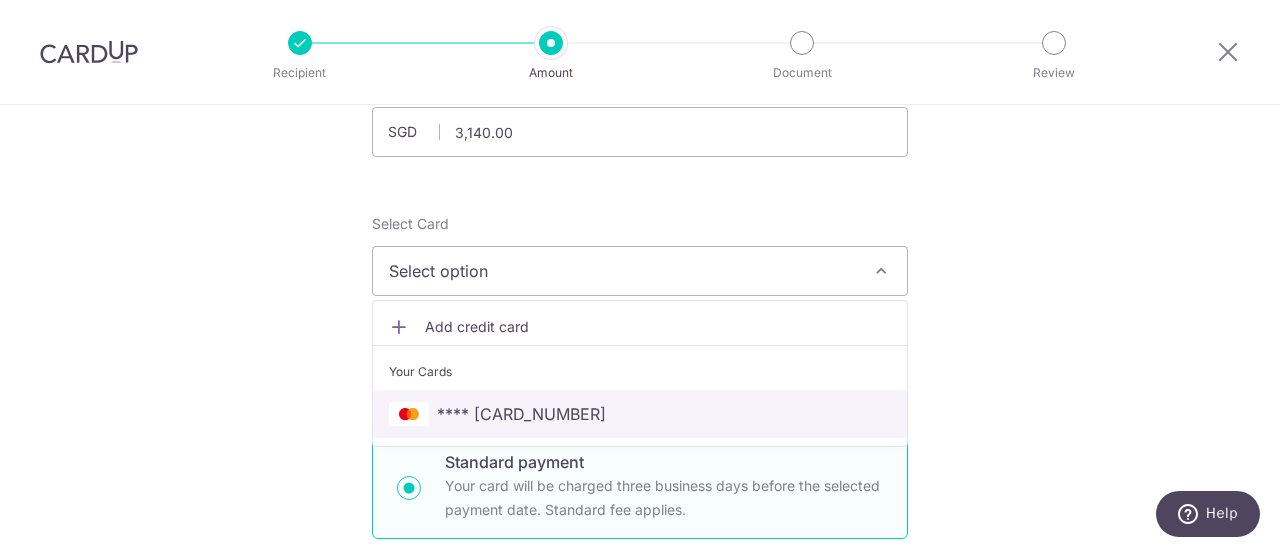 click on "**** 9287" at bounding box center [640, 414] 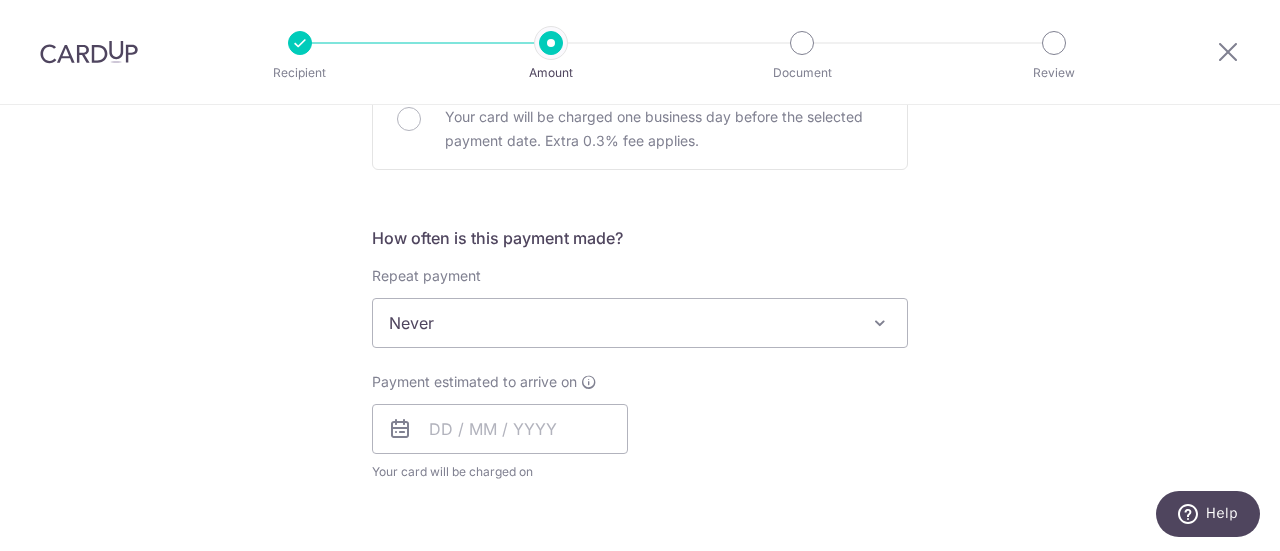 scroll, scrollTop: 654, scrollLeft: 0, axis: vertical 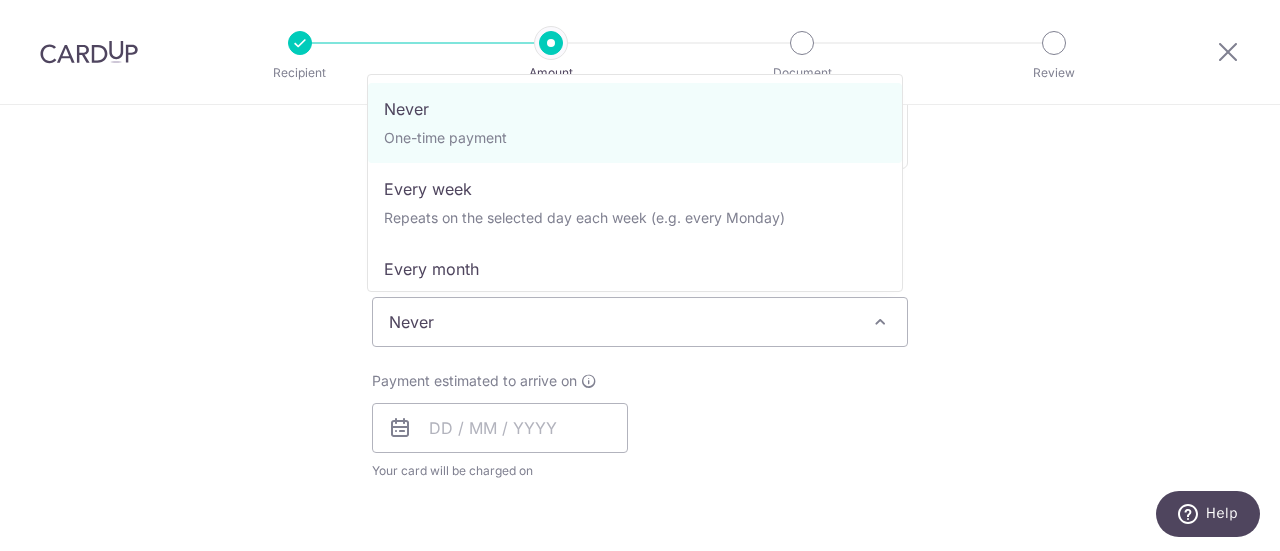 click on "Never" at bounding box center (640, 322) 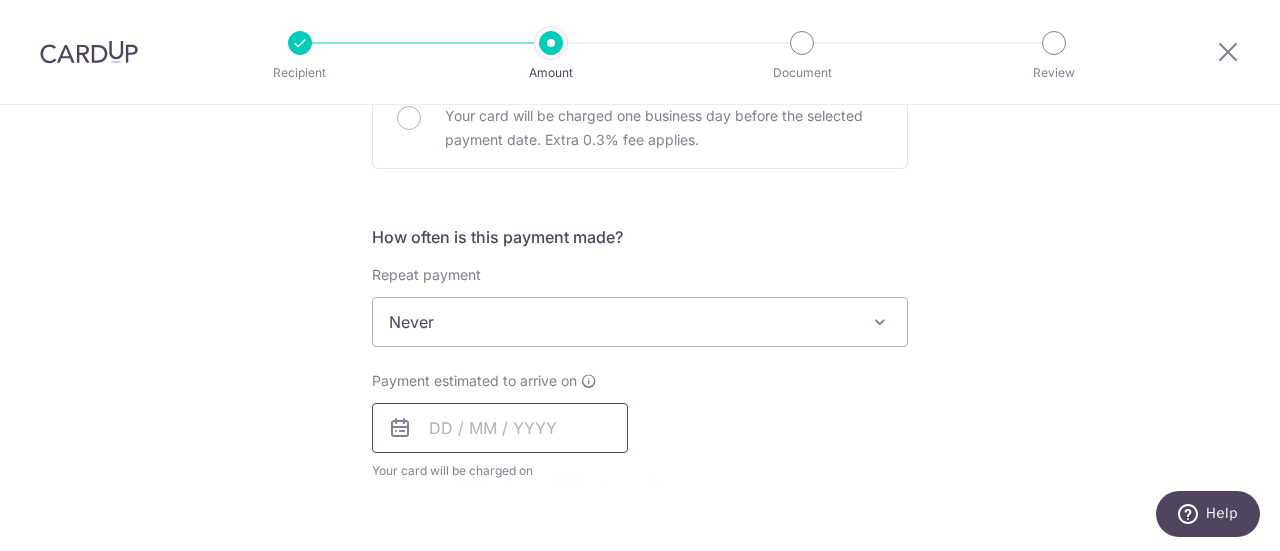 click at bounding box center [500, 428] 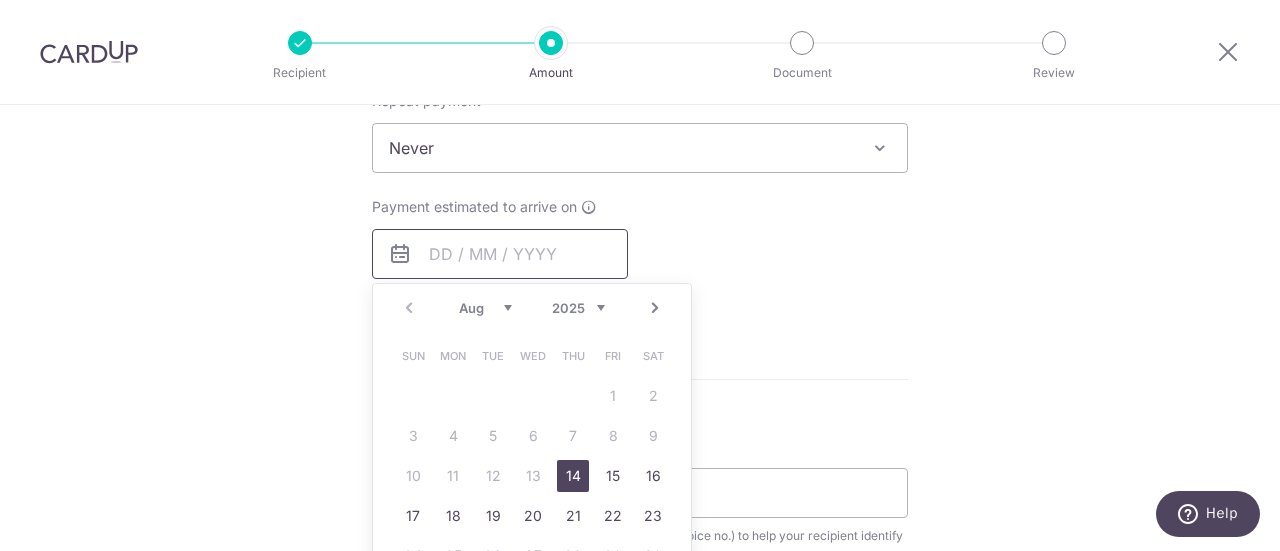 scroll, scrollTop: 829, scrollLeft: 0, axis: vertical 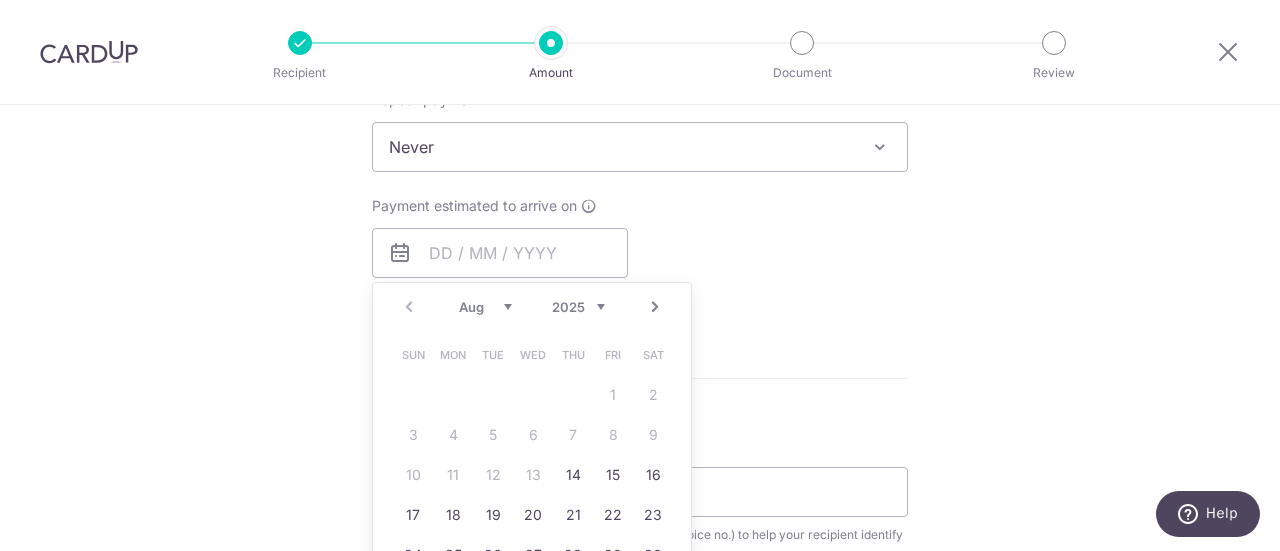 click on "Payment estimated to arrive on
Prev Next Aug Sep Oct Nov Dec 2025 2026 2027 2028 2029 2030 2031 2032 2033 2034 2035 Sun Mon Tue Wed Thu Fri Sat           1 2 3 4 5 6 7 8 9 10 11 12 13 14 15 16 17 18 19 20 21 22 23 24 25 26 27 28 29 30 31             Why are some dates not available?
Your card will be charged on   for the first payment
* If your payment is funded by  9:00am SGT on Monday 11/08/2025
12/08/2025
No. of Payments" at bounding box center [640, 251] 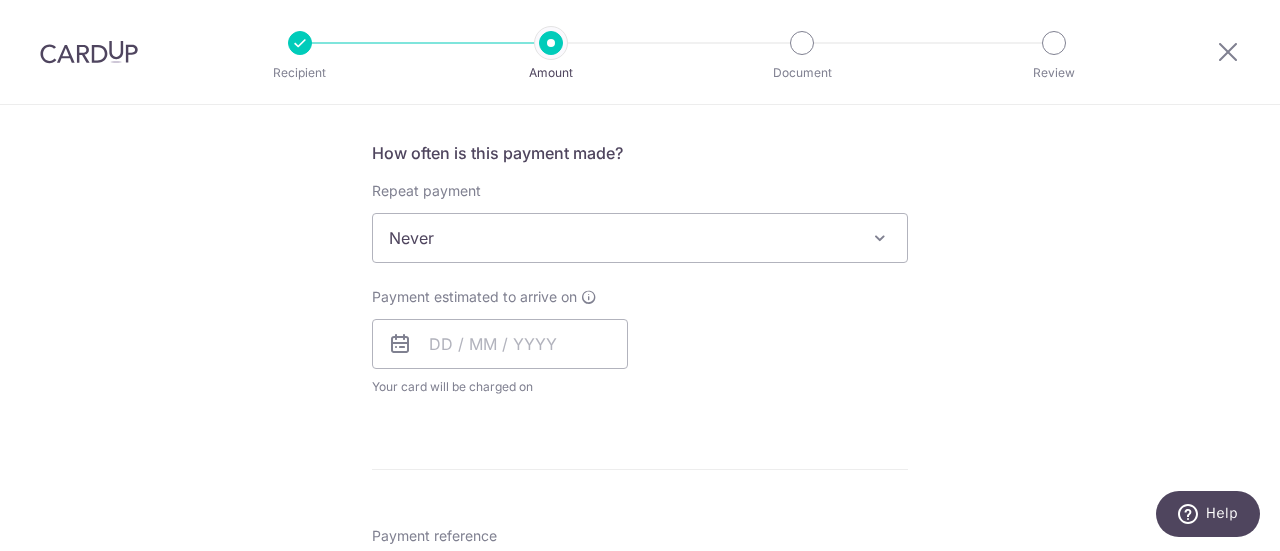 scroll, scrollTop: 740, scrollLeft: 0, axis: vertical 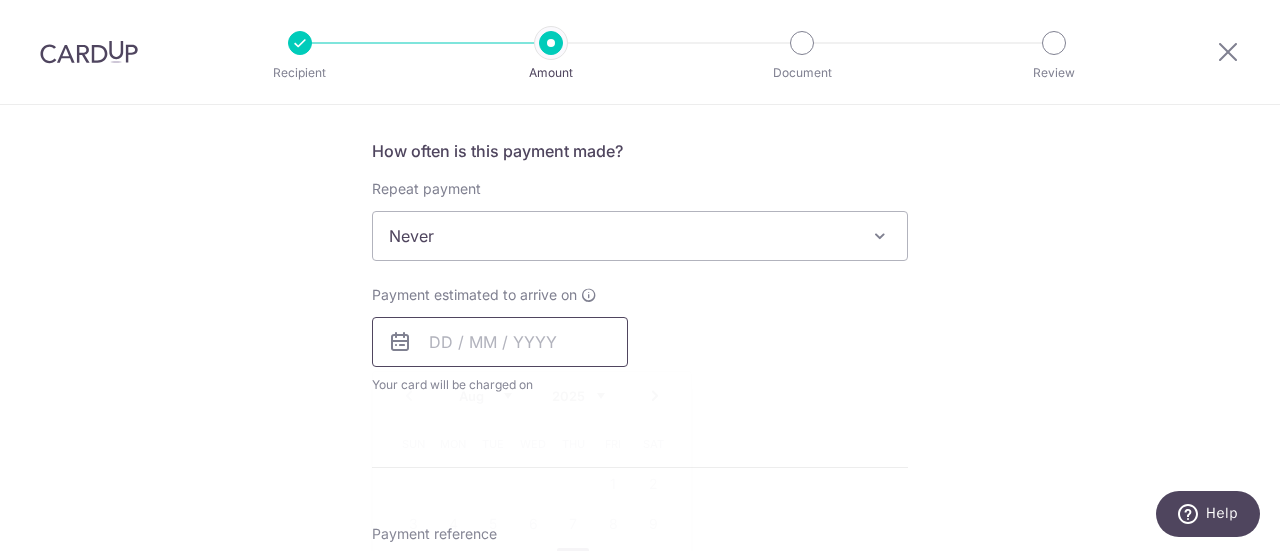 click at bounding box center [500, 342] 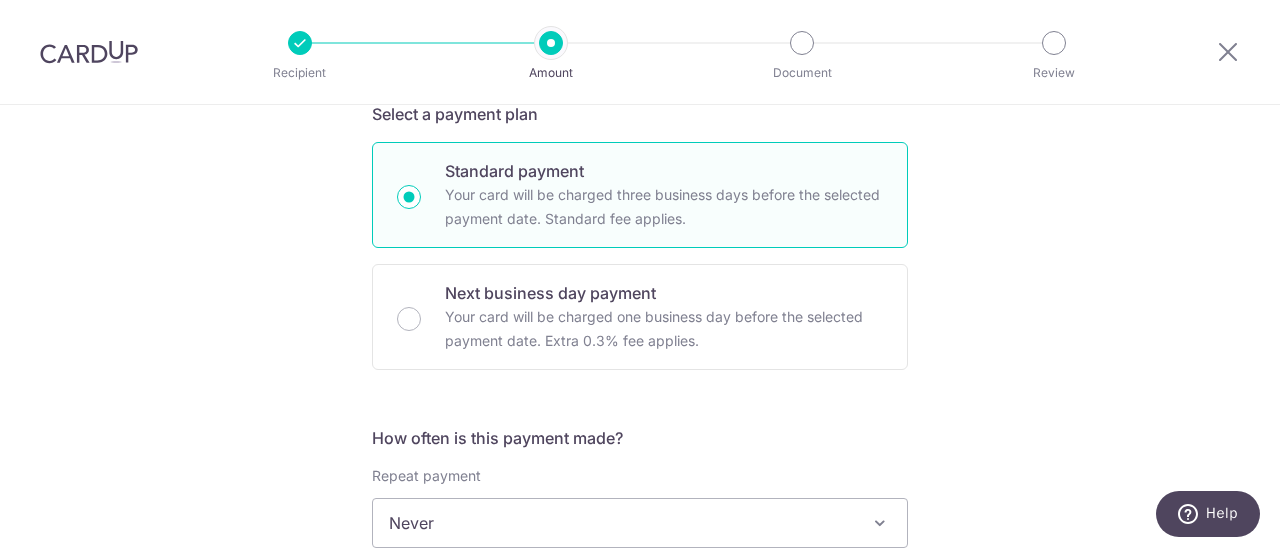 scroll, scrollTop: 446, scrollLeft: 0, axis: vertical 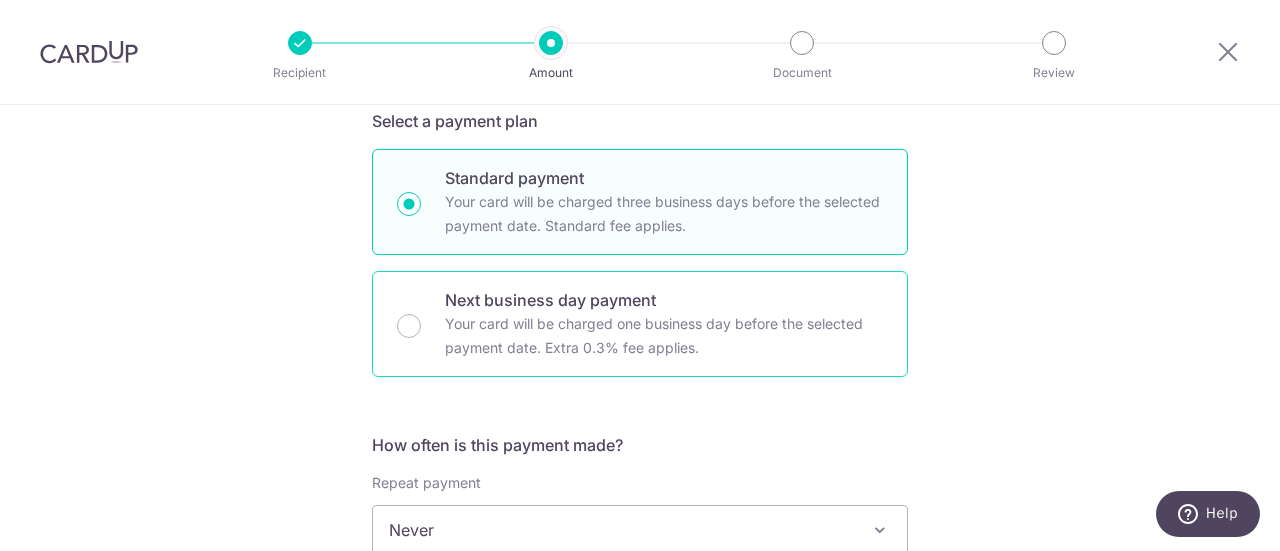 click on "Next business day payment
Your card will be charged one business day before the selected payment date. Extra 0.3% fee applies." at bounding box center [640, 324] 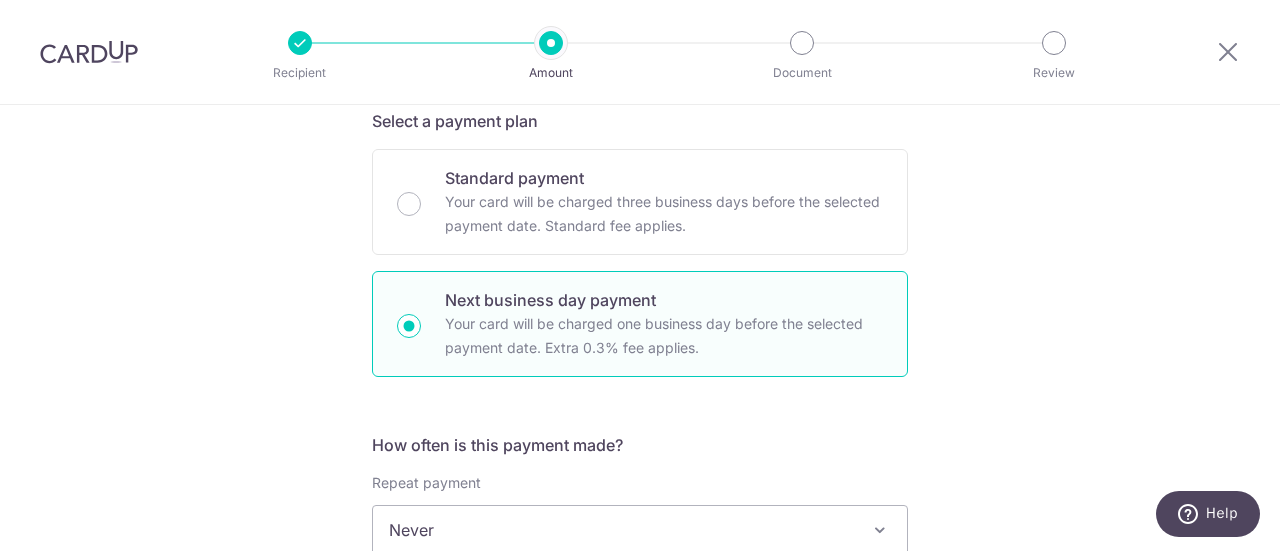 click on "Next business day payment
Your card will be charged one business day before the selected payment date. Extra 0.3% fee applies." at bounding box center [409, 326] 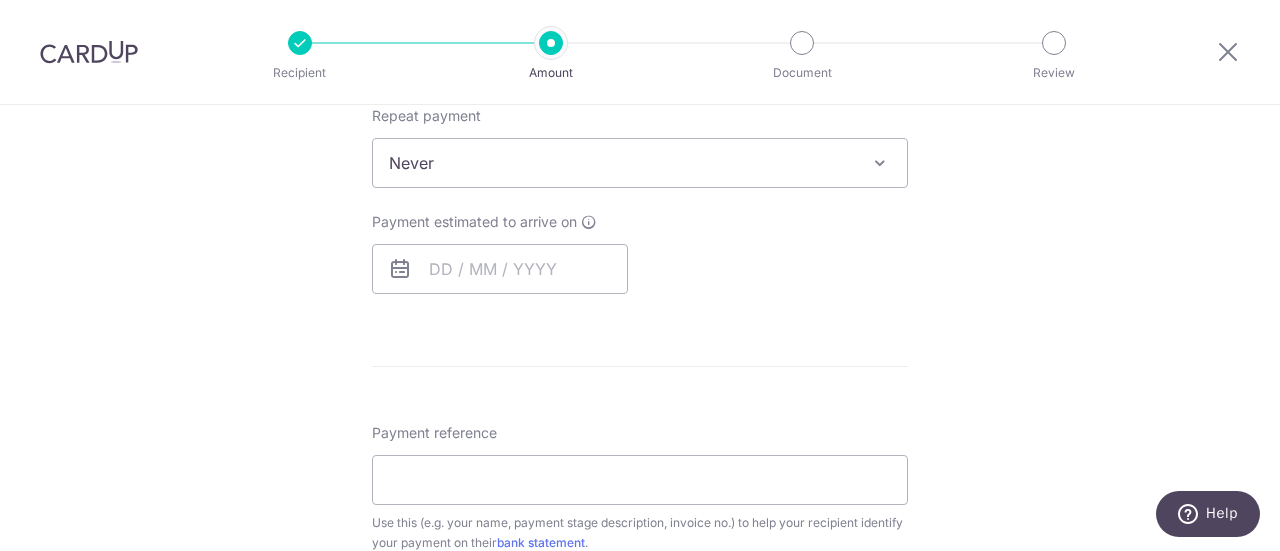 scroll, scrollTop: 787, scrollLeft: 0, axis: vertical 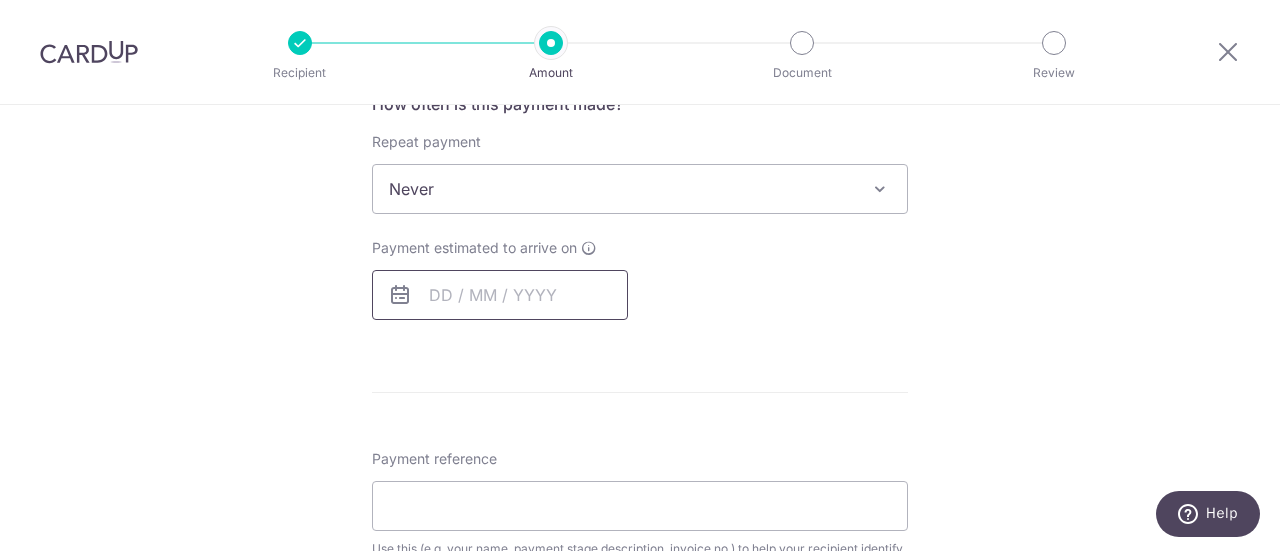 click at bounding box center (500, 295) 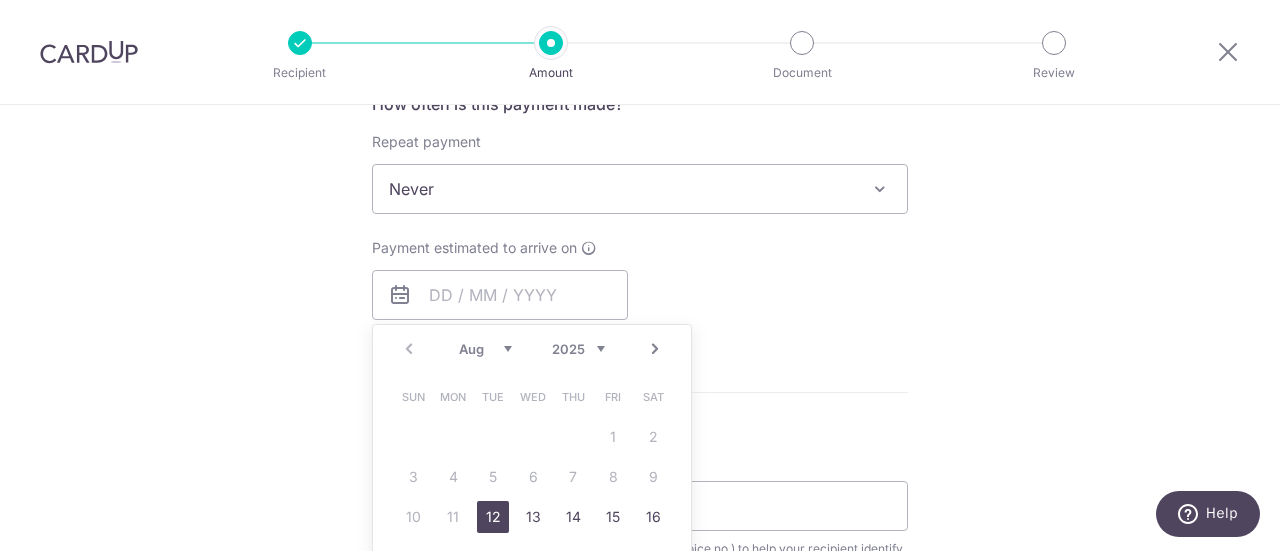 click on "12" at bounding box center (493, 517) 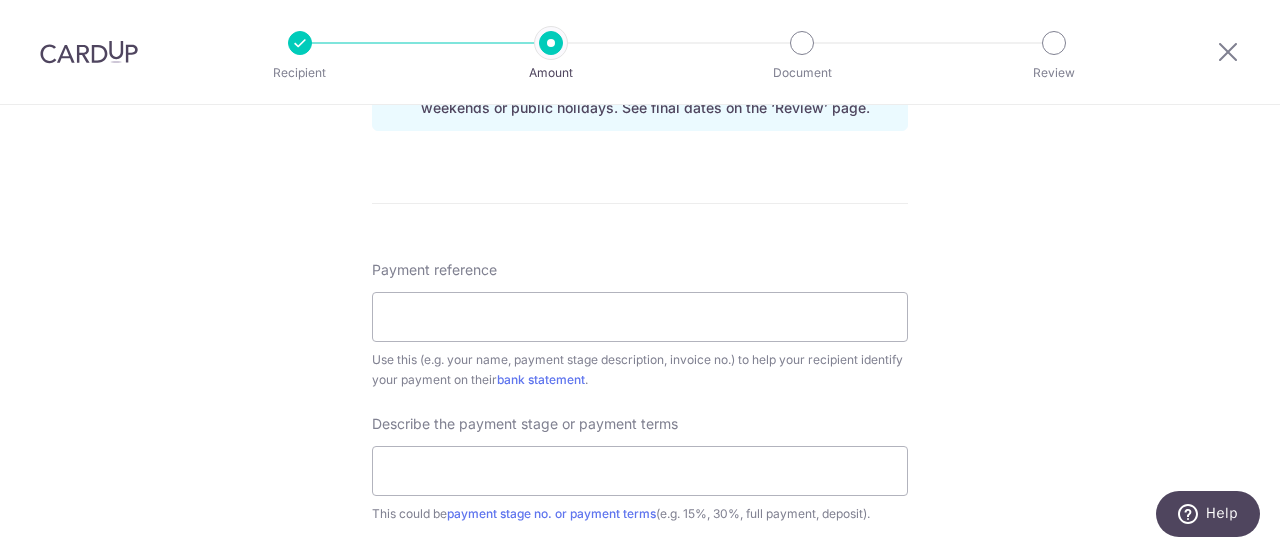 scroll, scrollTop: 1087, scrollLeft: 0, axis: vertical 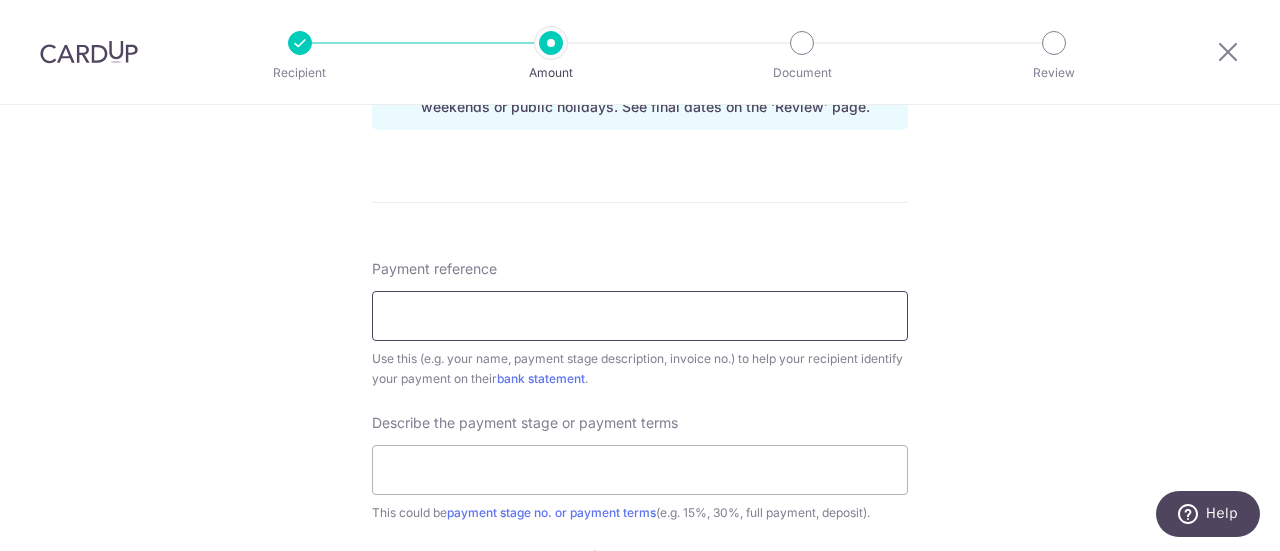 click on "Payment reference" at bounding box center (640, 316) 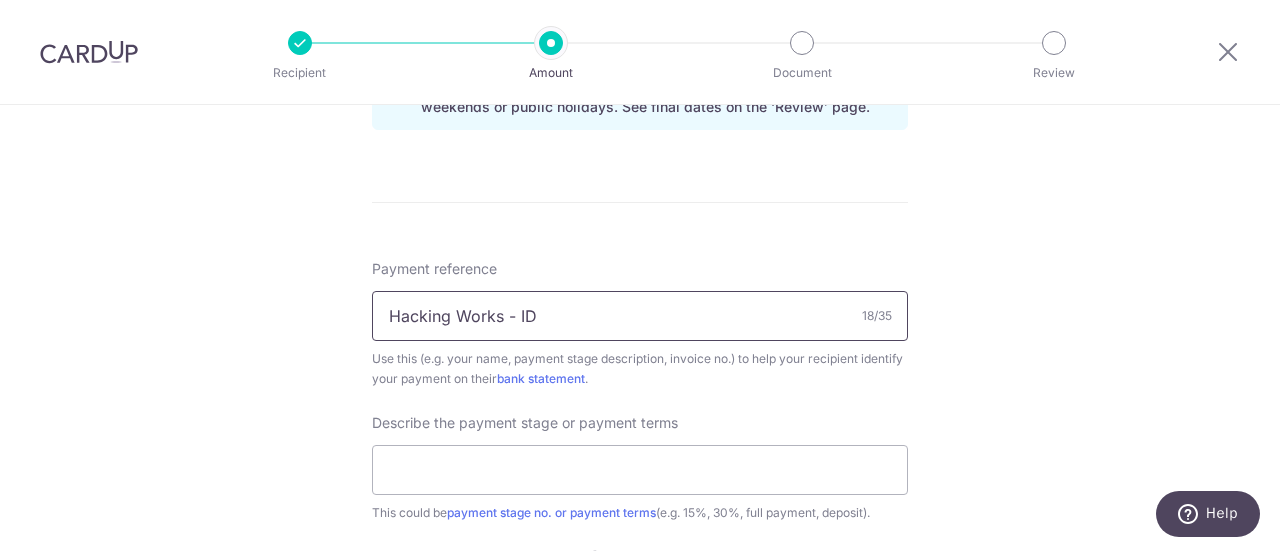 type on "Hacking Works - ID" 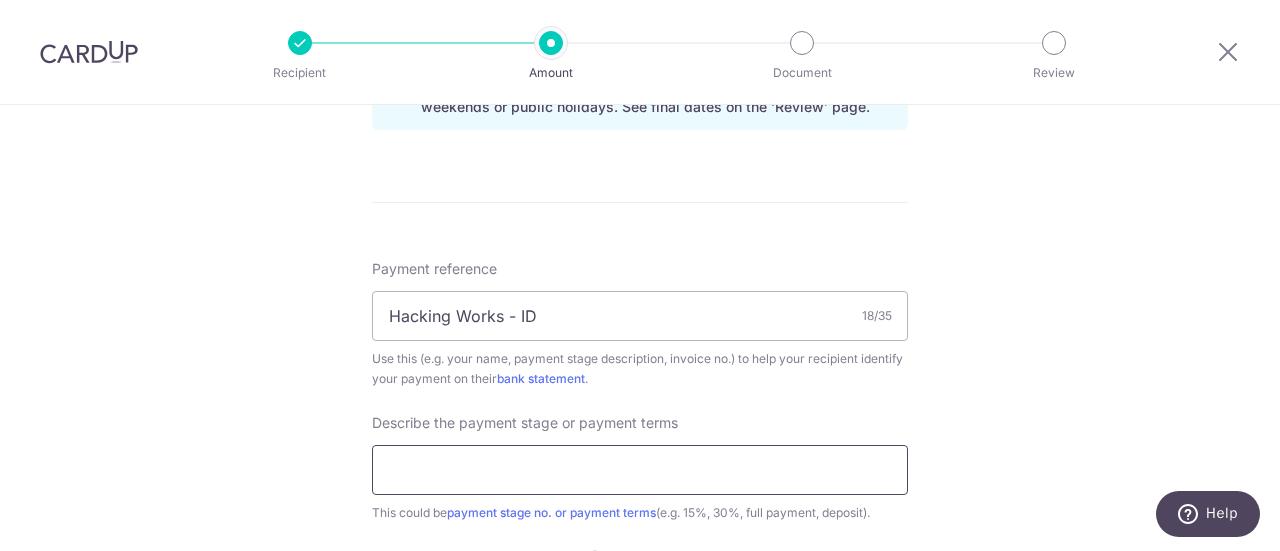 click at bounding box center (640, 470) 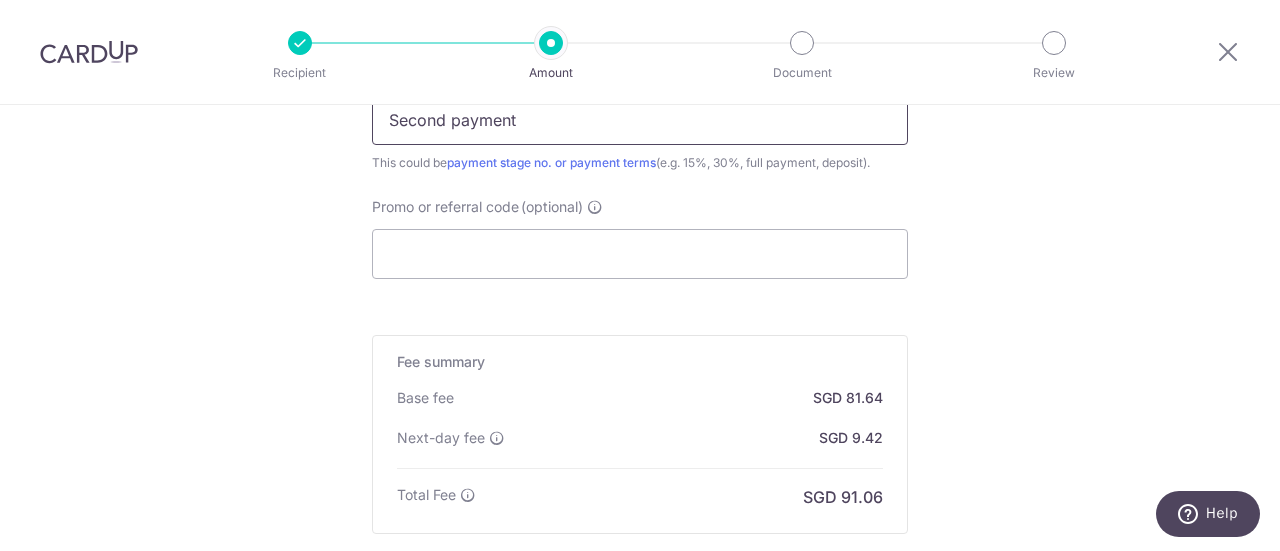 scroll, scrollTop: 1438, scrollLeft: 0, axis: vertical 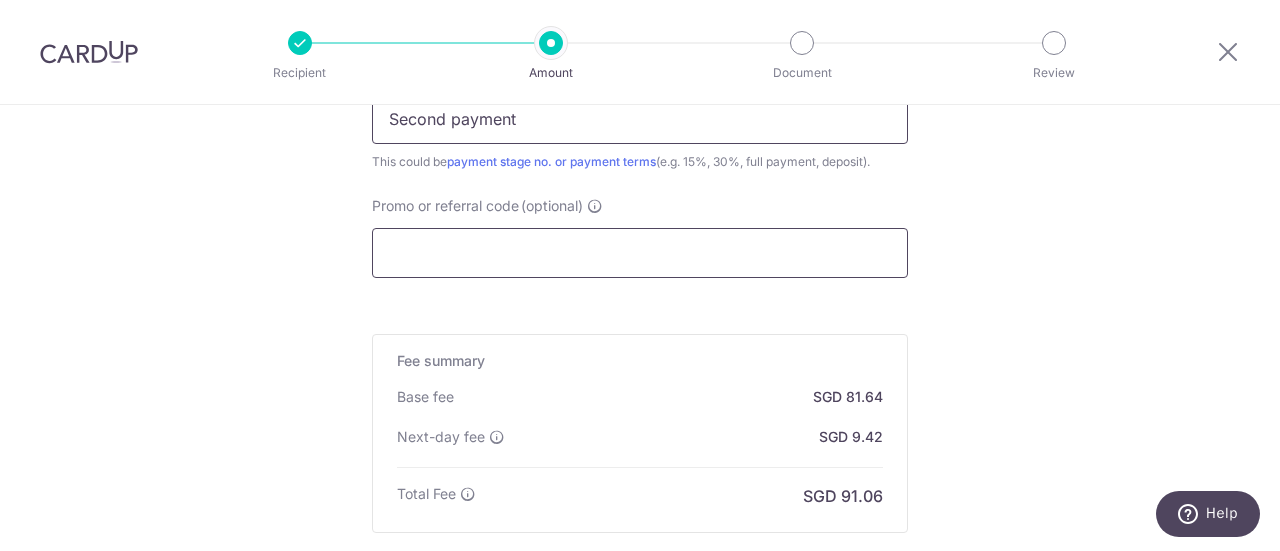 type on "Second payment" 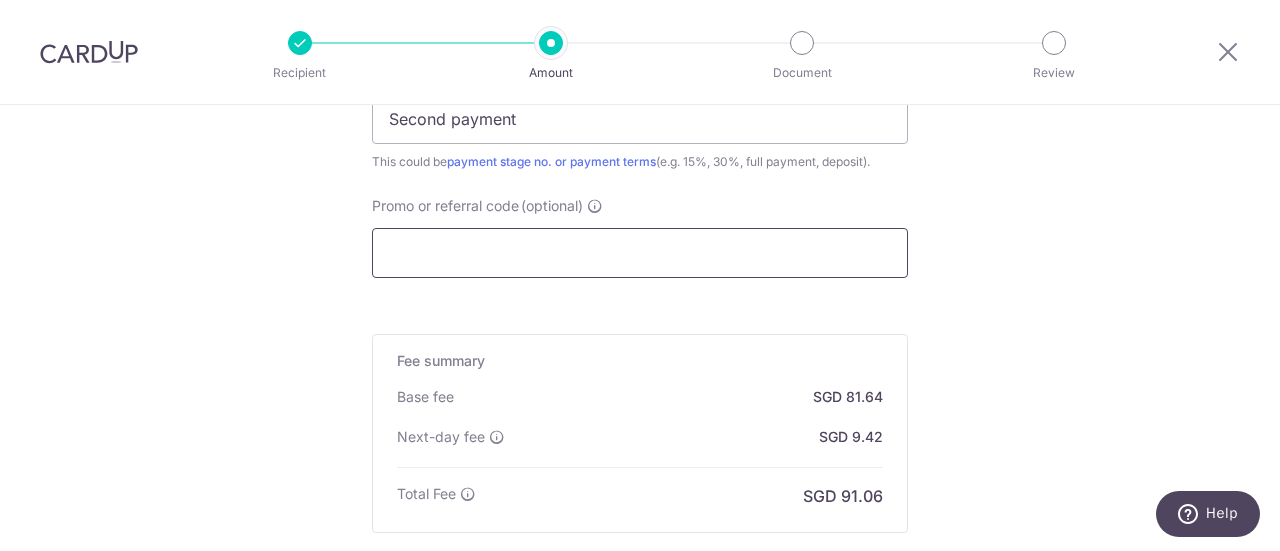 click on "Promo or referral code
(optional)" at bounding box center (640, 253) 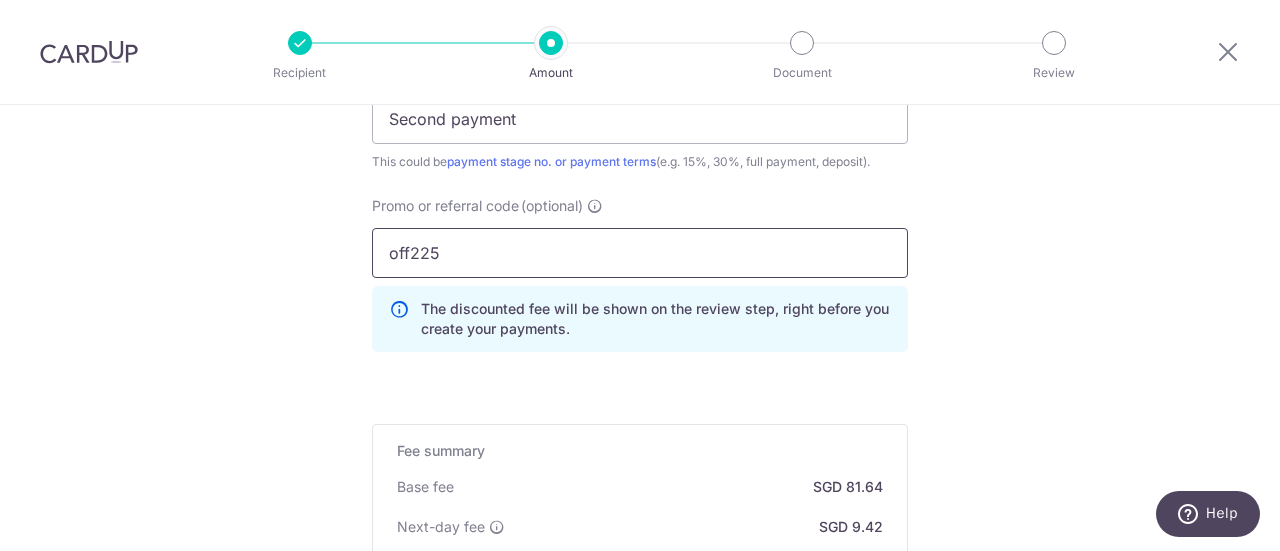 type on "off225" 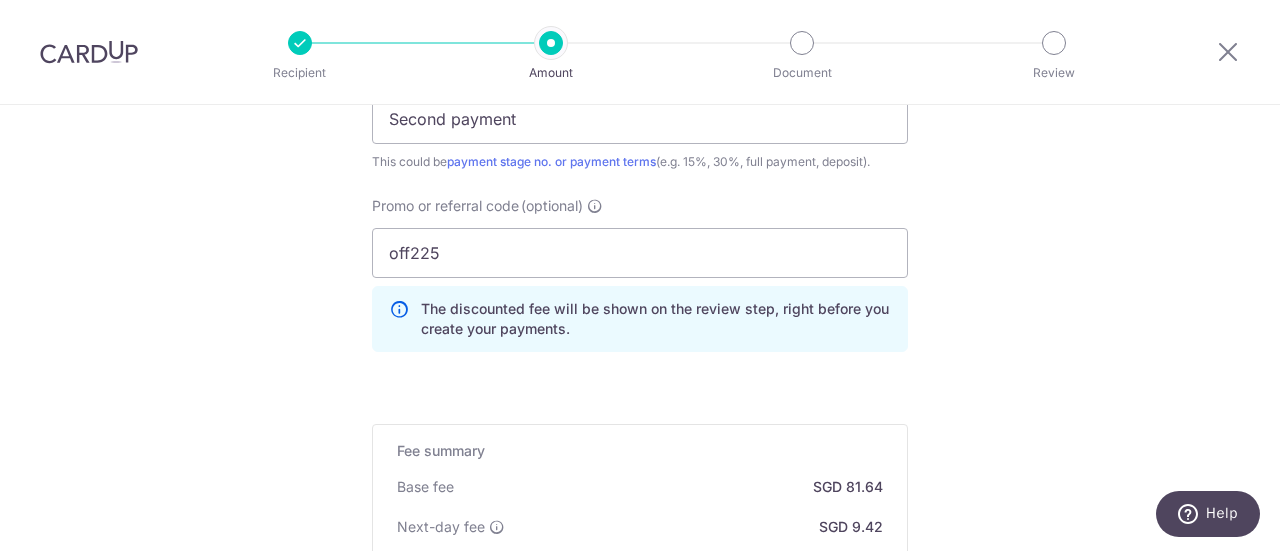 click on "Tell us more about your payment
Enter payment amount
SGD
3,140.00
3140.00
Select Card
**** 9287
Add credit card
Your Cards
**** 9287
Secure 256-bit SSL
Text
New card details
Card
Secure 256-bit SSL" at bounding box center [640, -227] 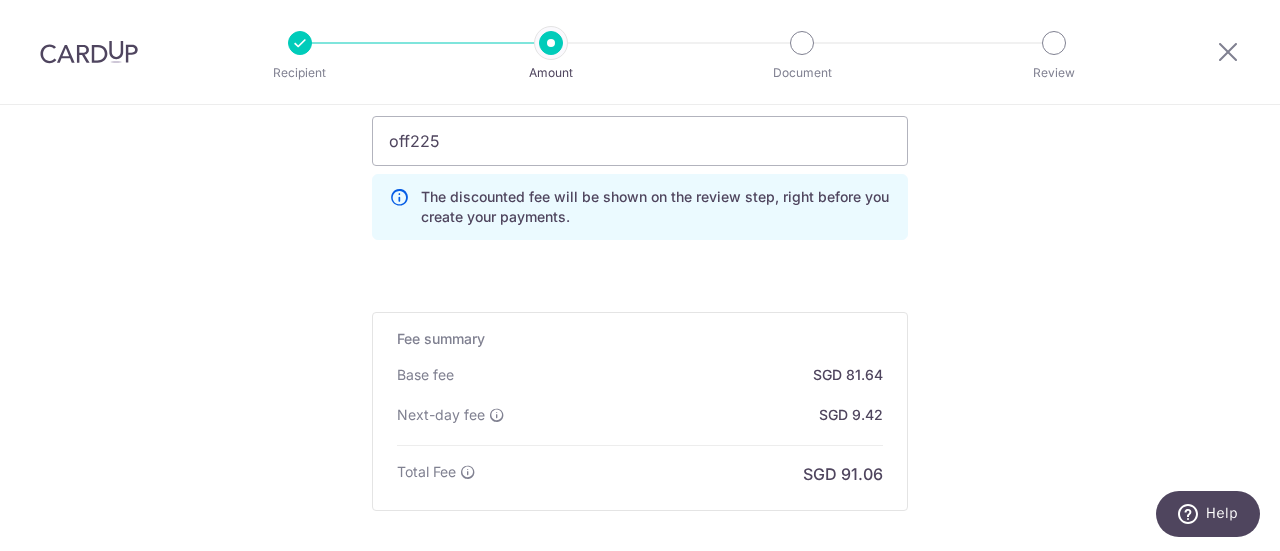 scroll, scrollTop: 1760, scrollLeft: 0, axis: vertical 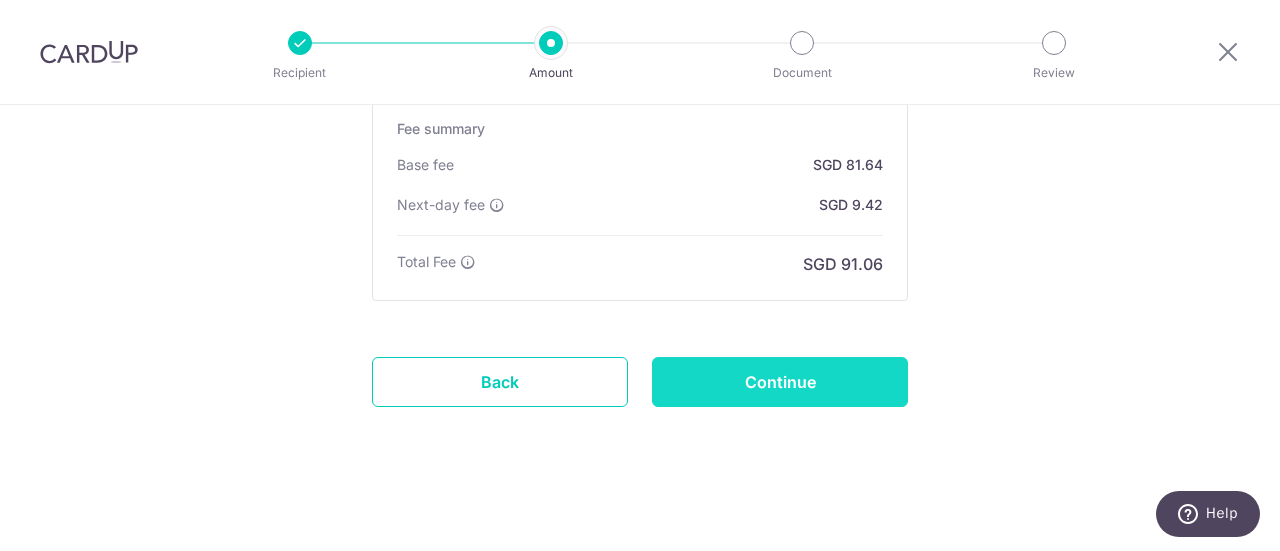 click on "Continue" at bounding box center [780, 382] 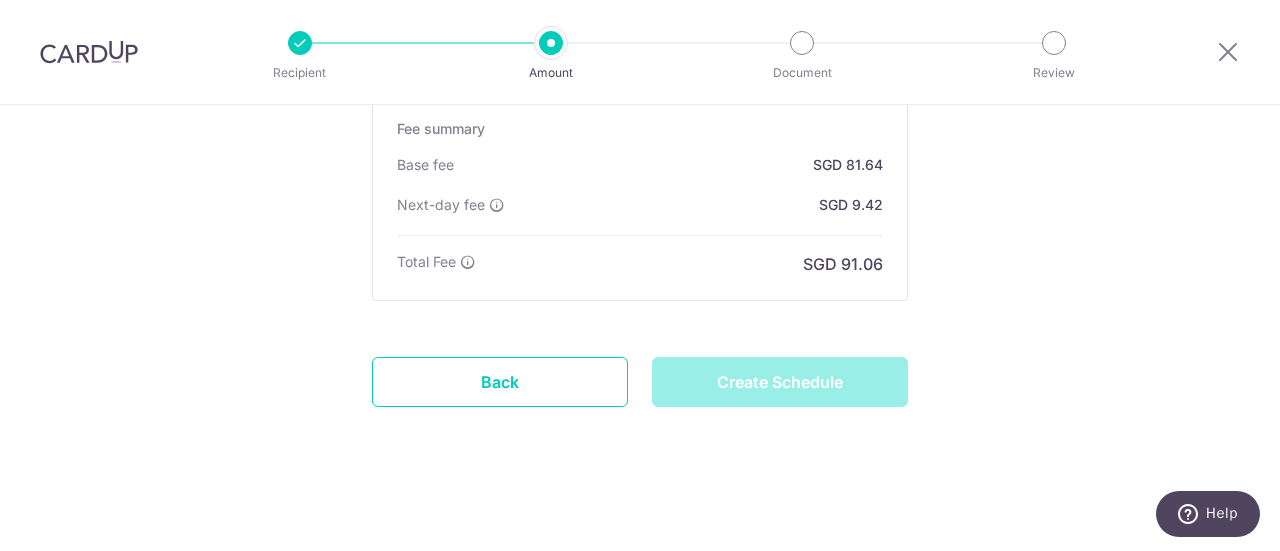 type on "Create Schedule" 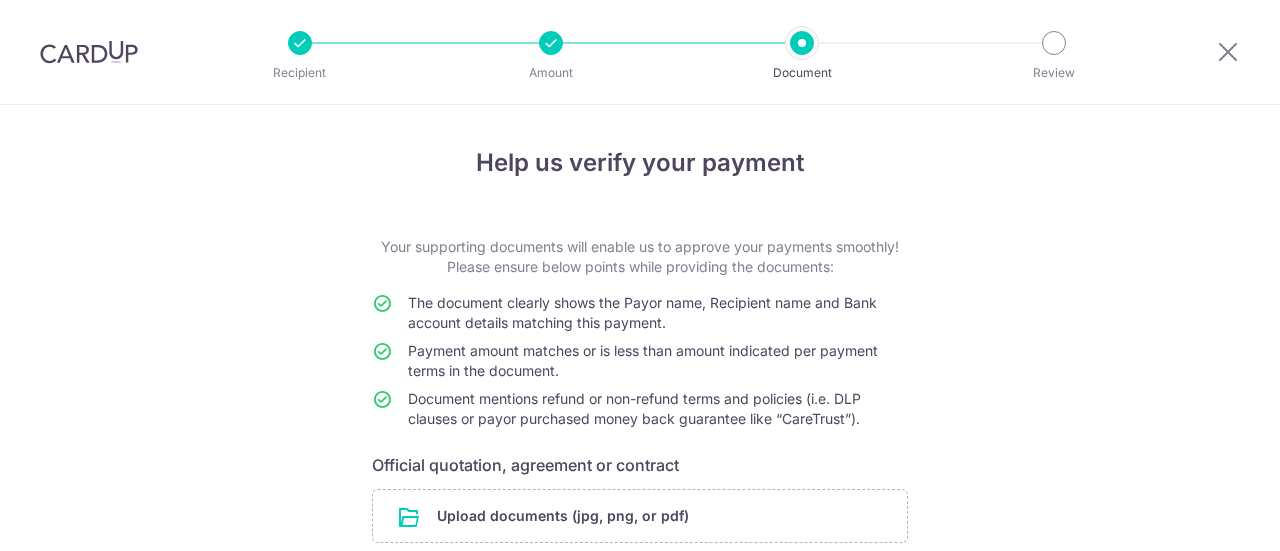 scroll, scrollTop: 0, scrollLeft: 0, axis: both 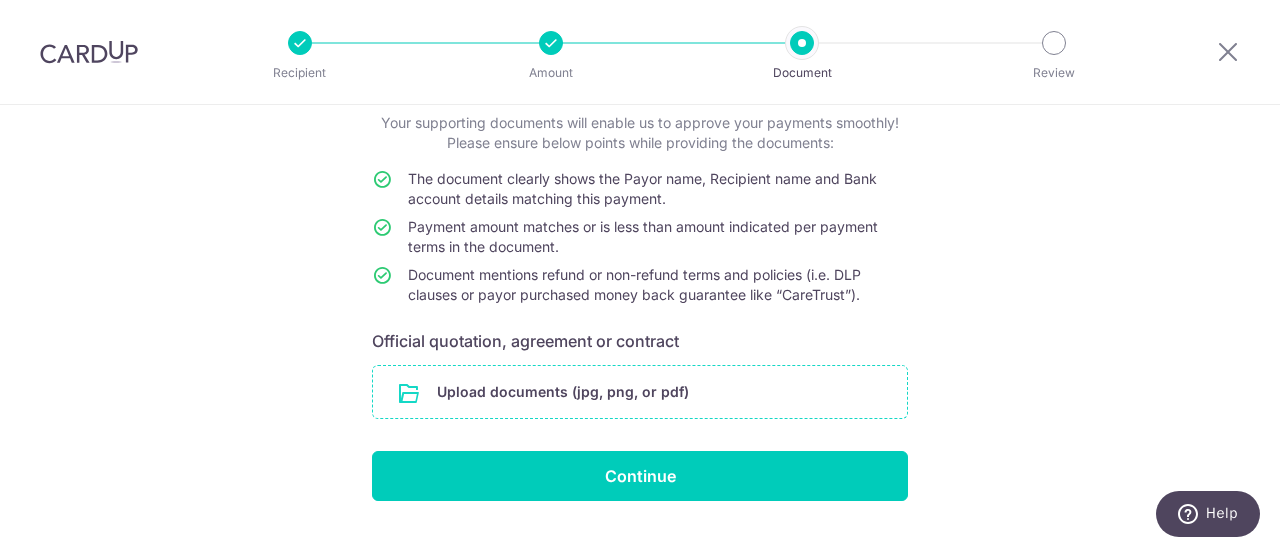 click at bounding box center (640, 392) 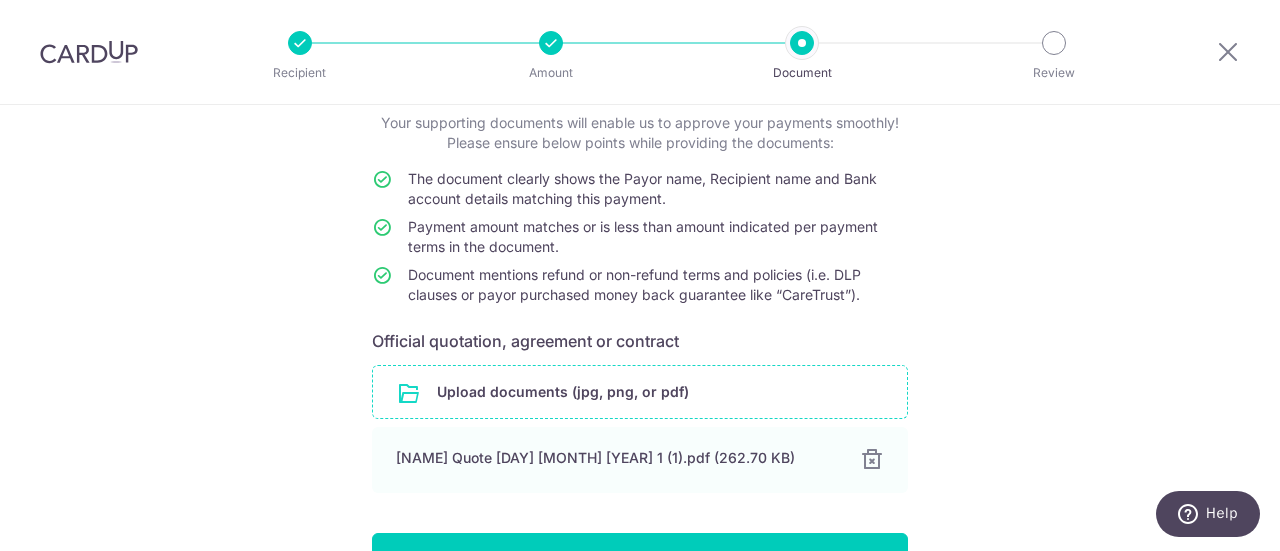 scroll, scrollTop: 248, scrollLeft: 0, axis: vertical 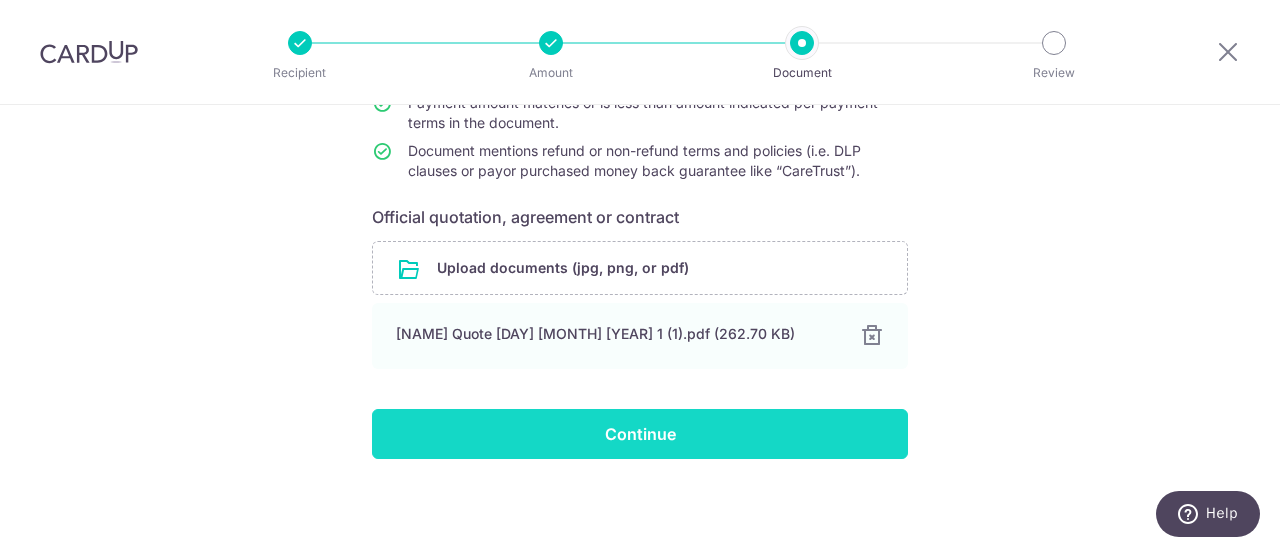 click on "Continue" at bounding box center (640, 434) 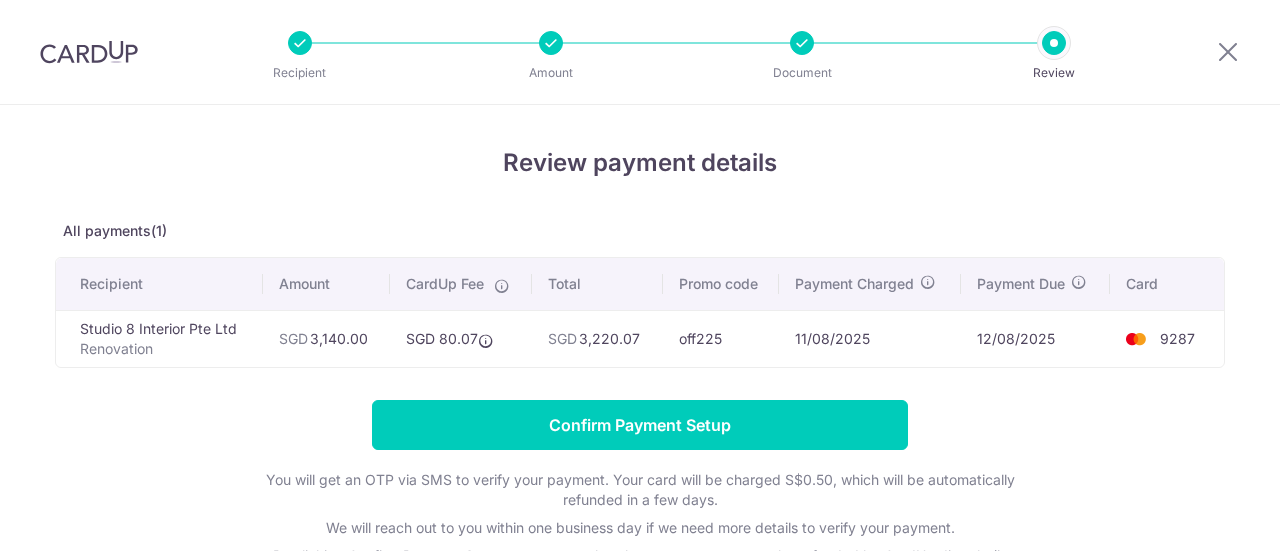 scroll, scrollTop: 0, scrollLeft: 0, axis: both 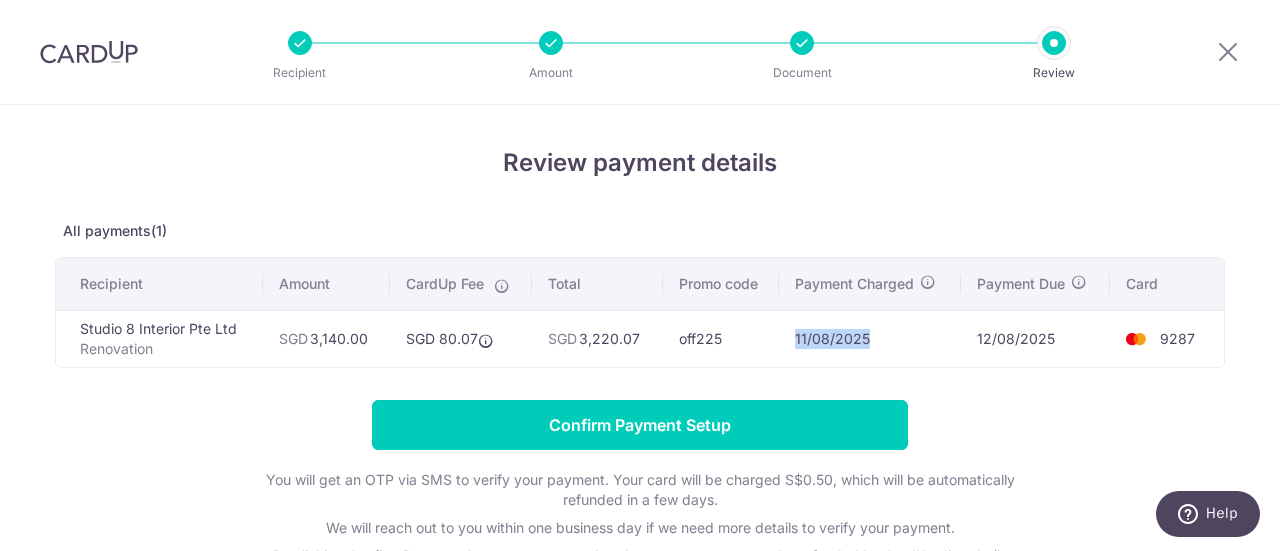 drag, startPoint x: 785, startPoint y: 333, endPoint x: 940, endPoint y: 348, distance: 155.72412 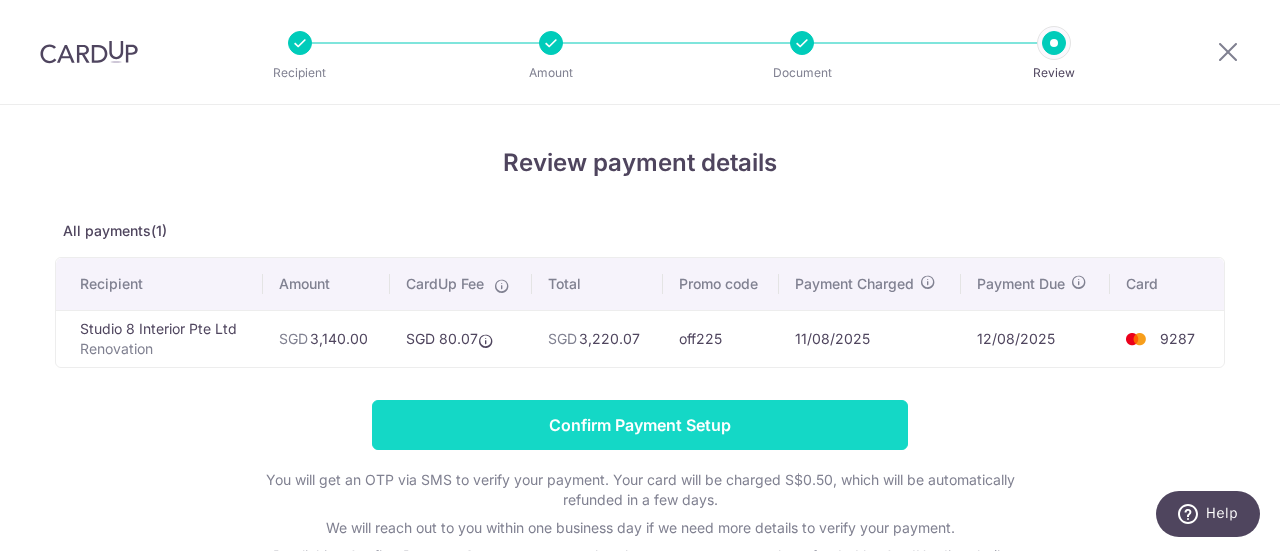 click on "Confirm Payment Setup" at bounding box center [640, 425] 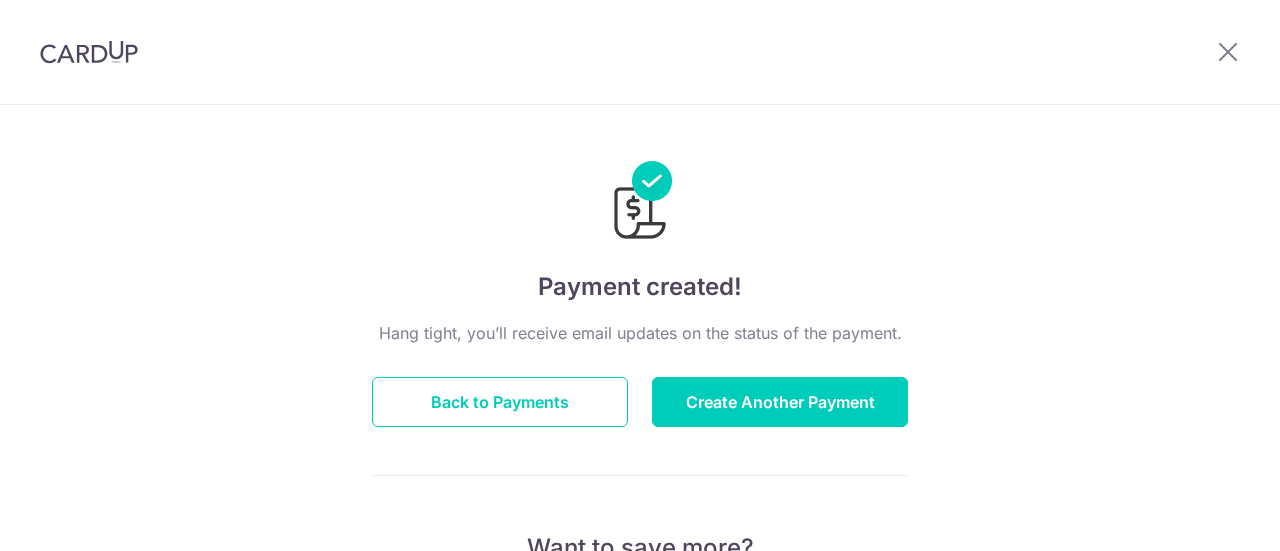 scroll, scrollTop: 0, scrollLeft: 0, axis: both 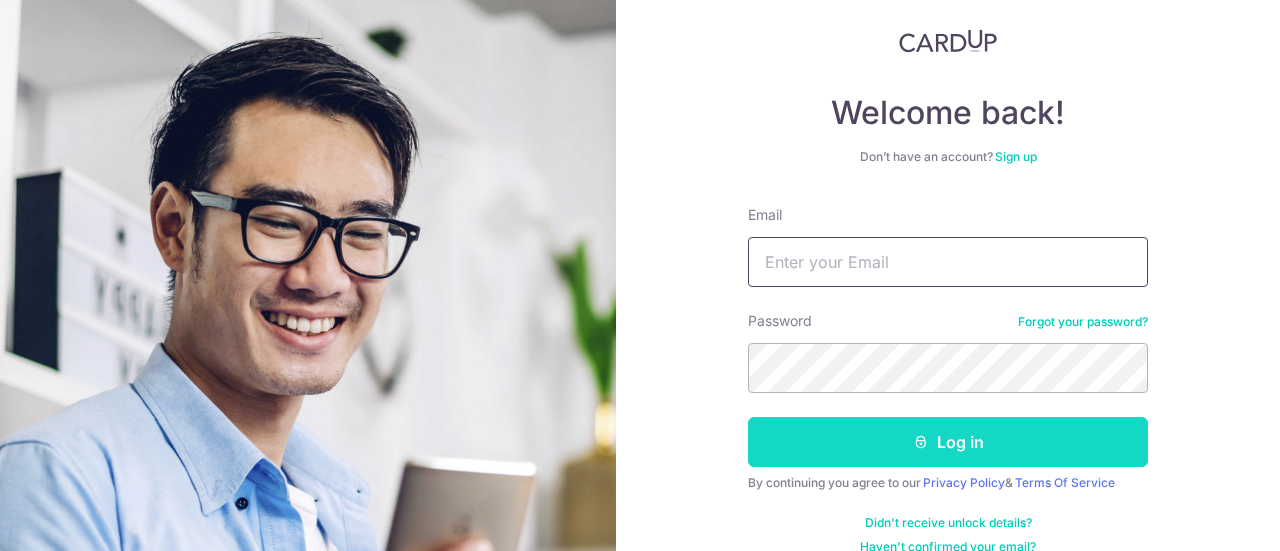type on "[EMAIL]" 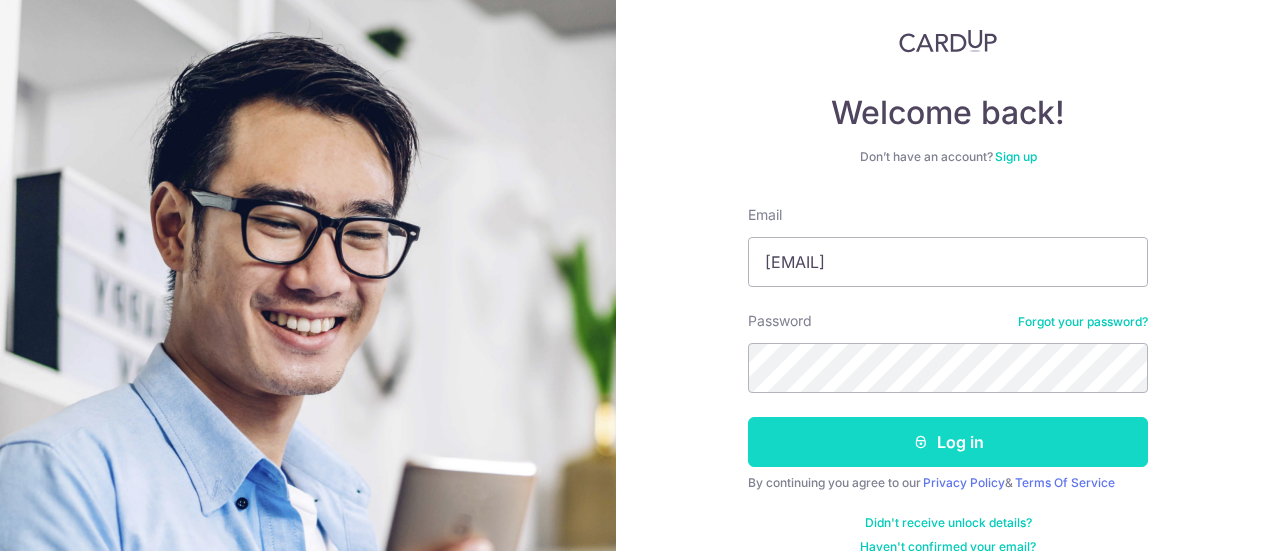click on "Log in" at bounding box center [948, 442] 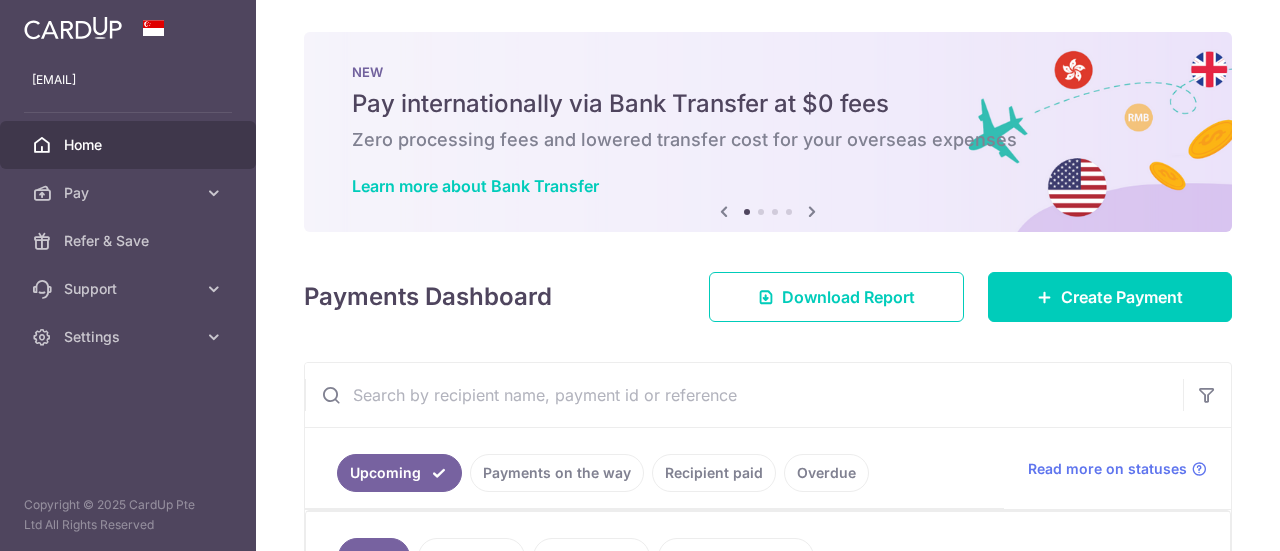 scroll, scrollTop: 0, scrollLeft: 0, axis: both 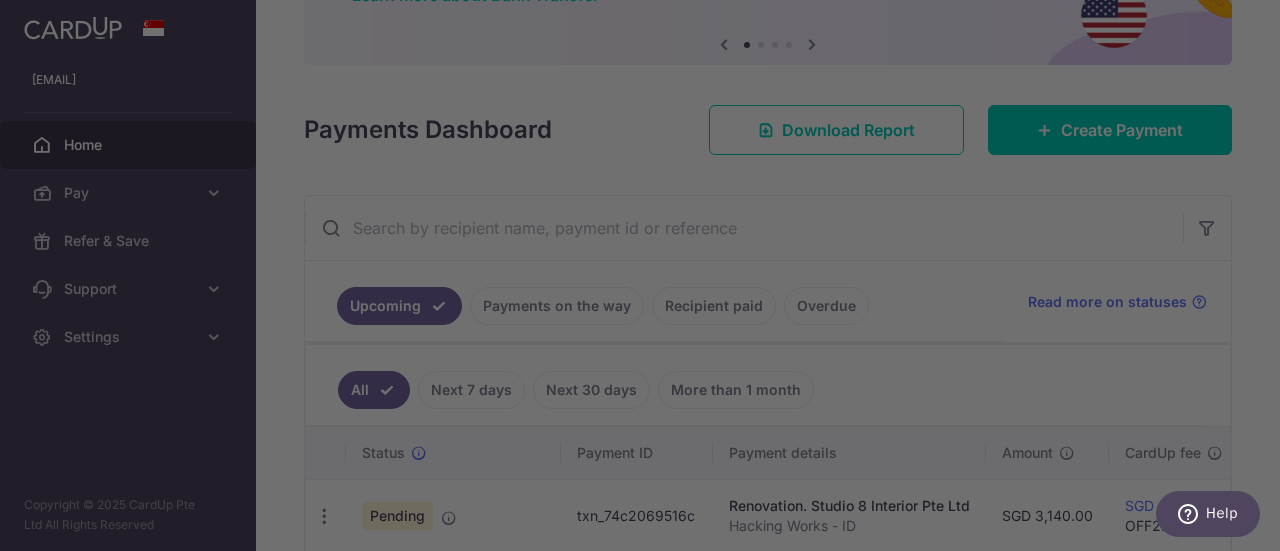 click at bounding box center [646, 278] 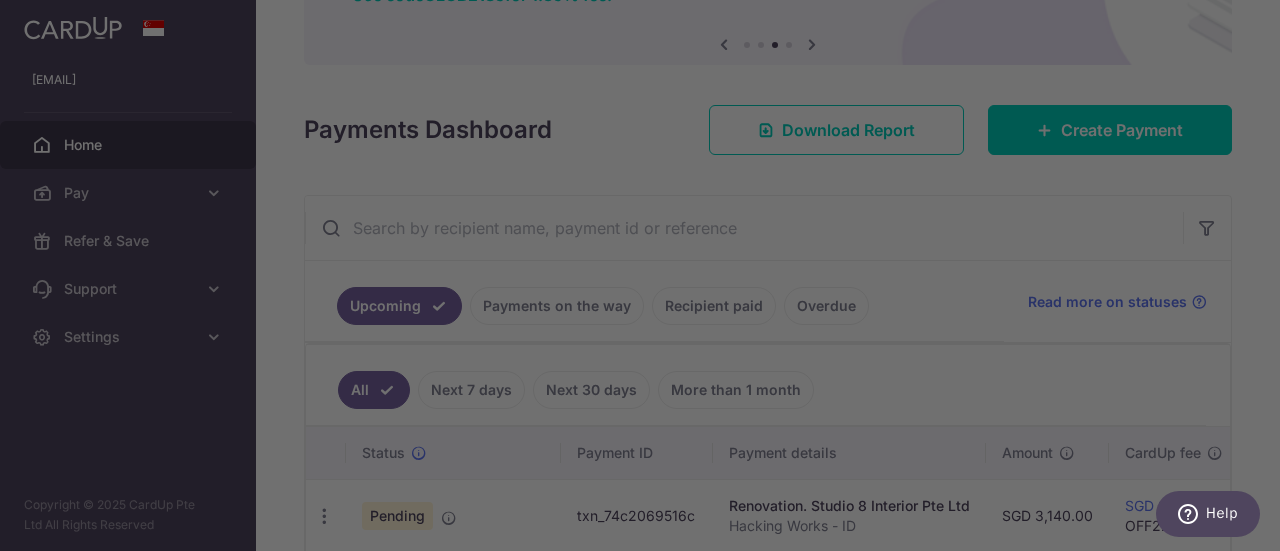 click at bounding box center [646, 278] 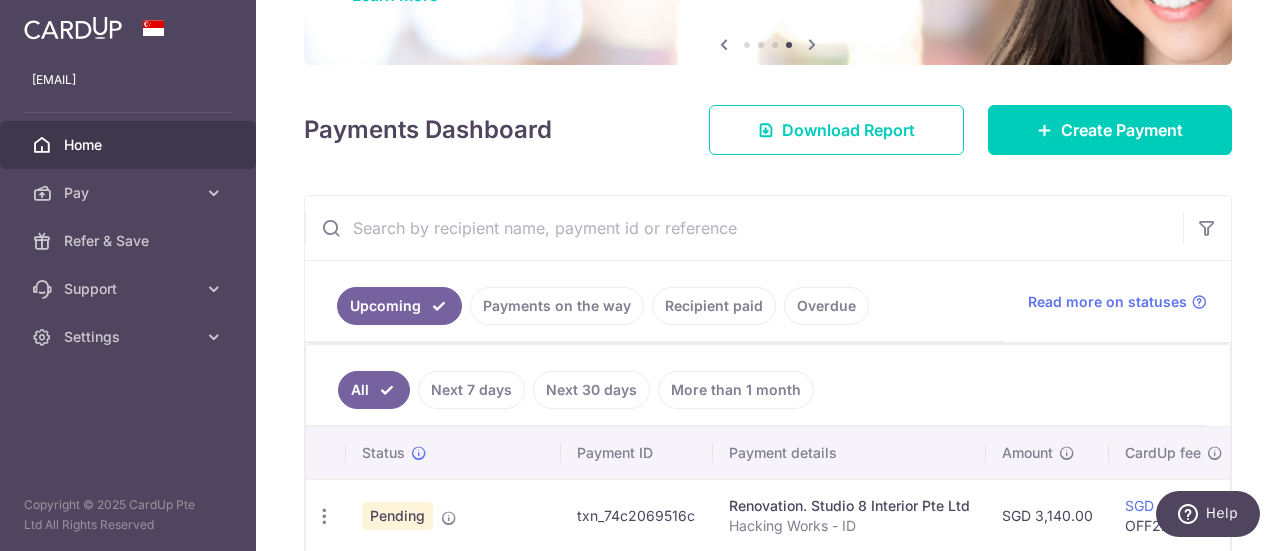 scroll, scrollTop: 315, scrollLeft: 0, axis: vertical 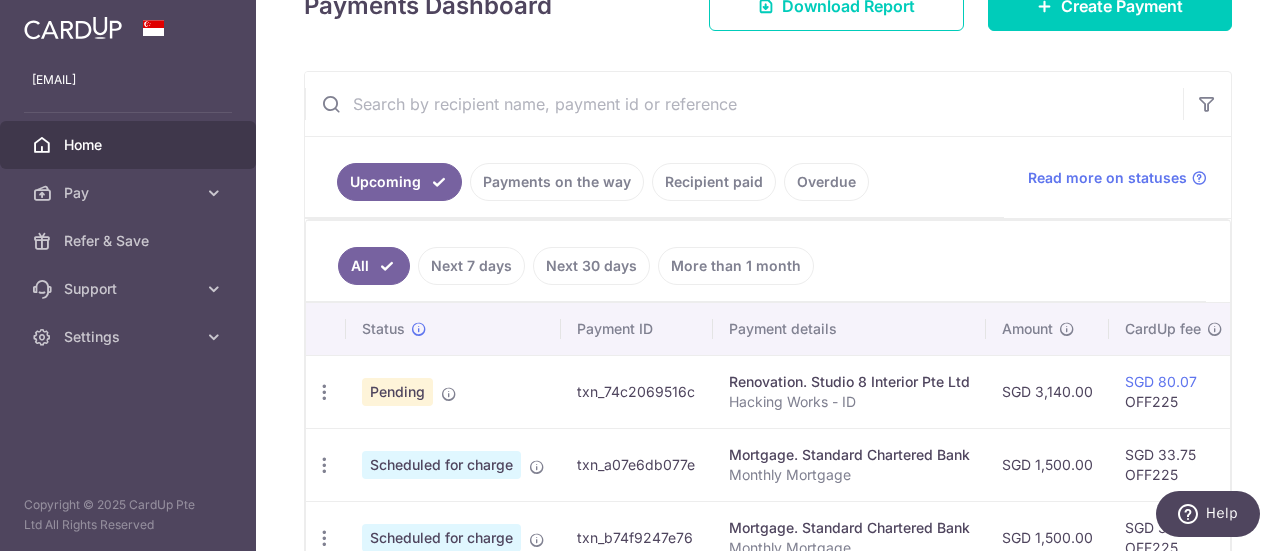click on "Pending" at bounding box center [397, 392] 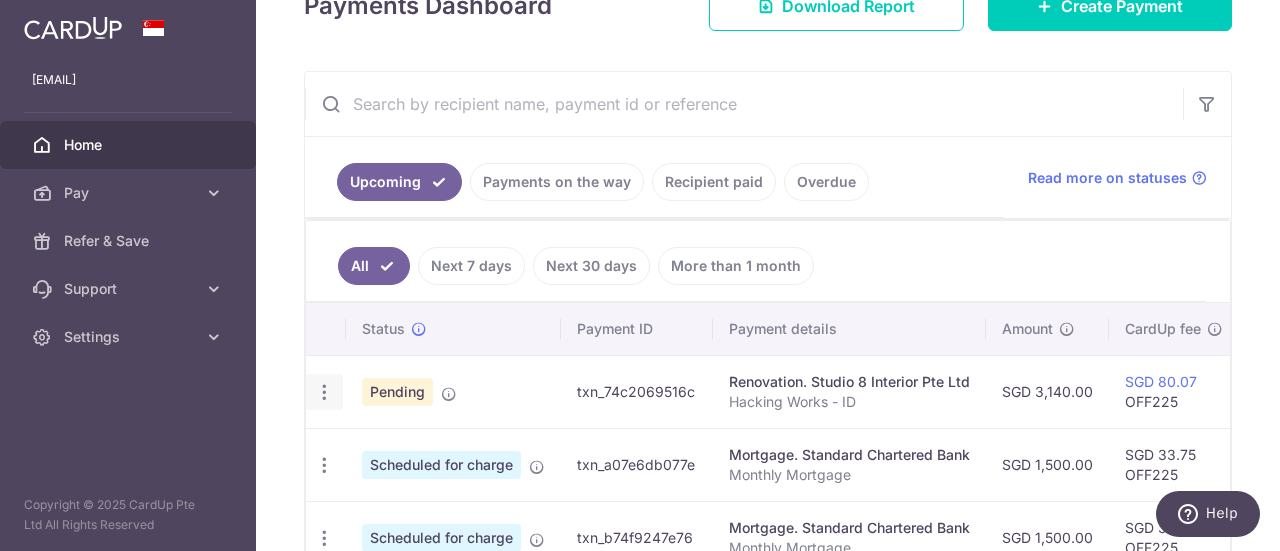 click on "Update payment
Cancel payment" at bounding box center [324, 392] 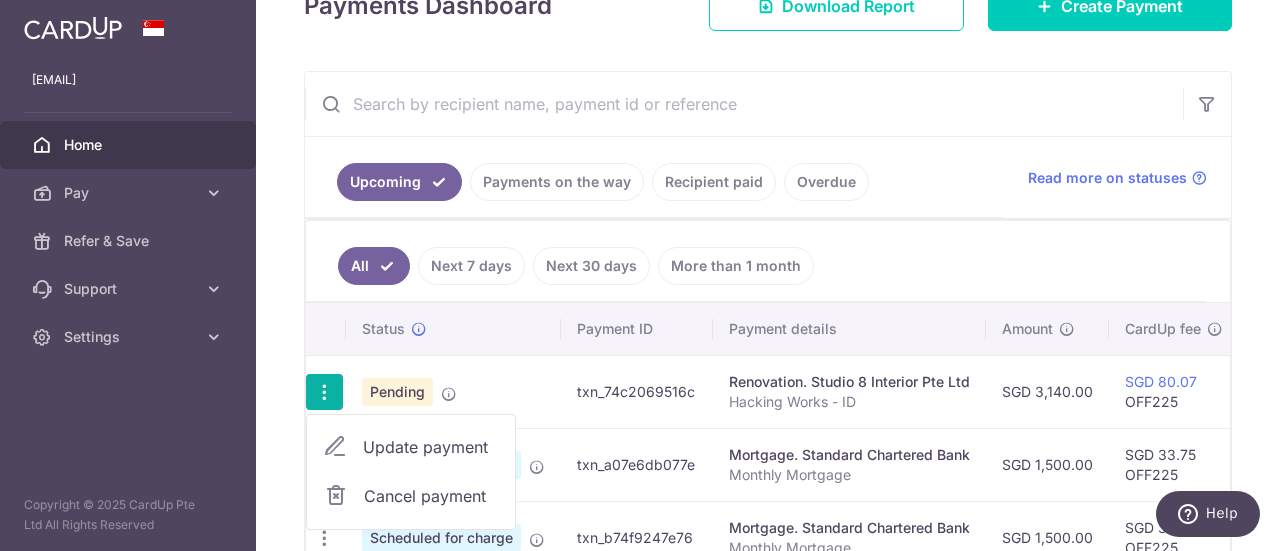 click on "Update payment" at bounding box center [431, 447] 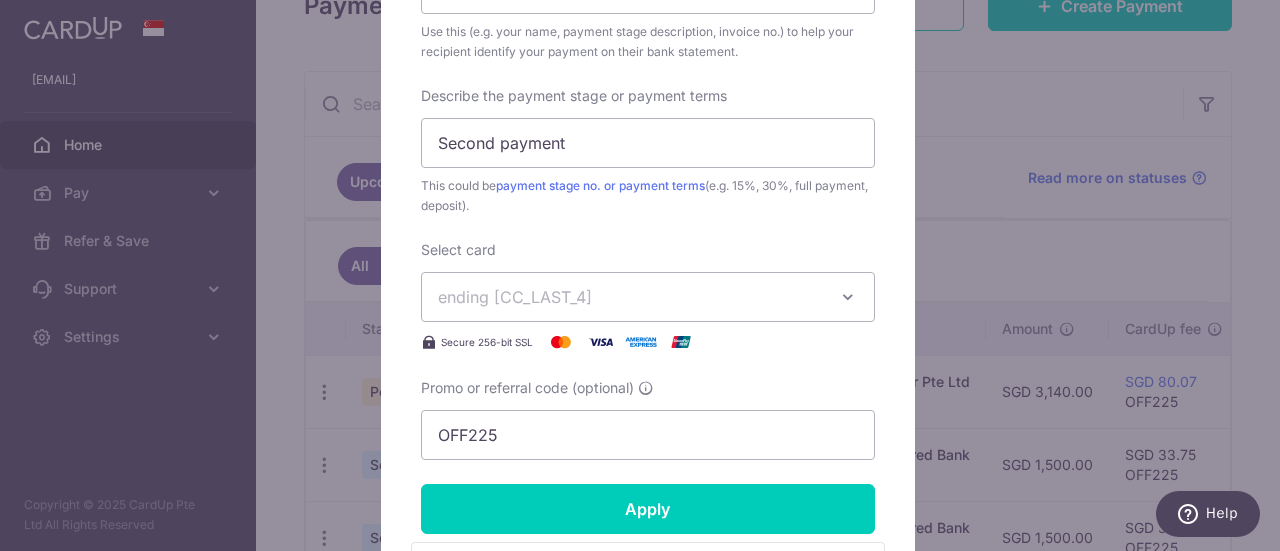 scroll, scrollTop: 846, scrollLeft: 0, axis: vertical 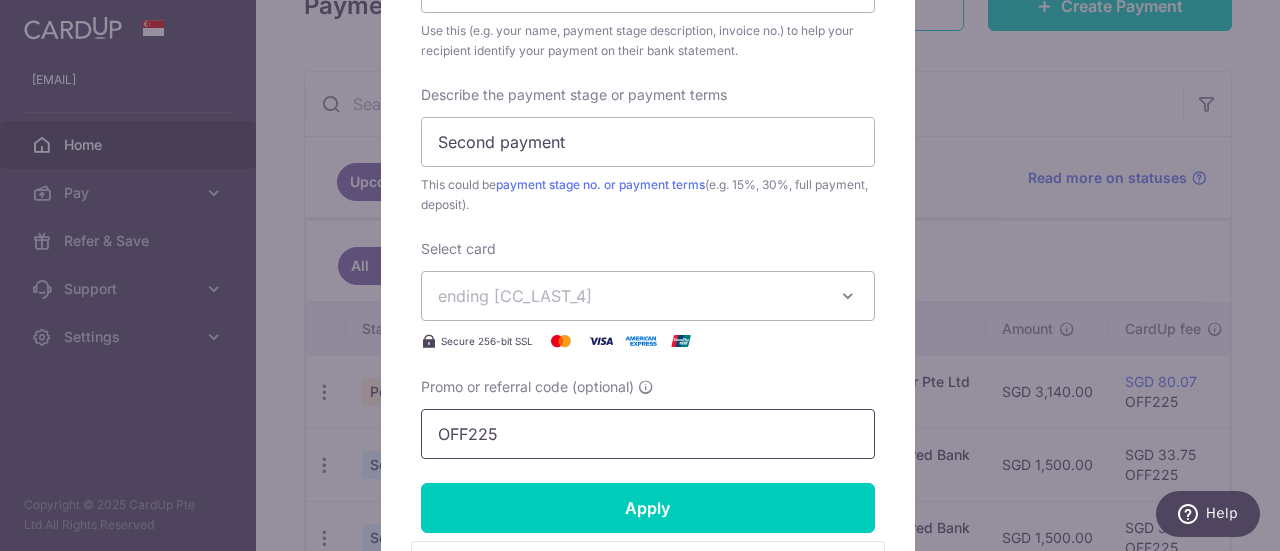 click on "OFF225" at bounding box center [648, 434] 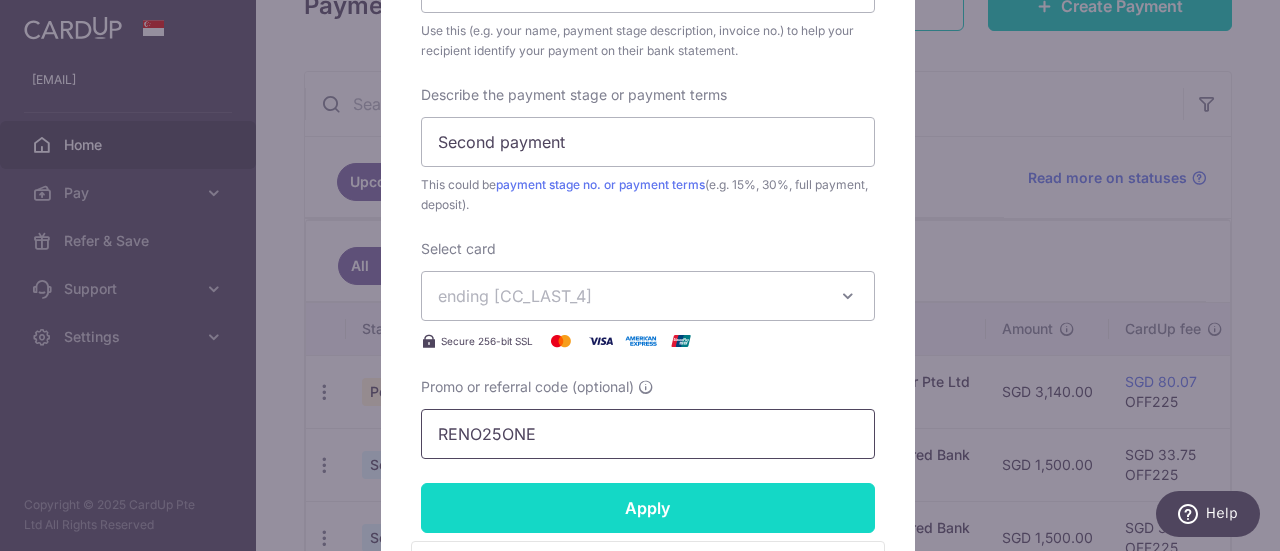 type on "RENO25ONE" 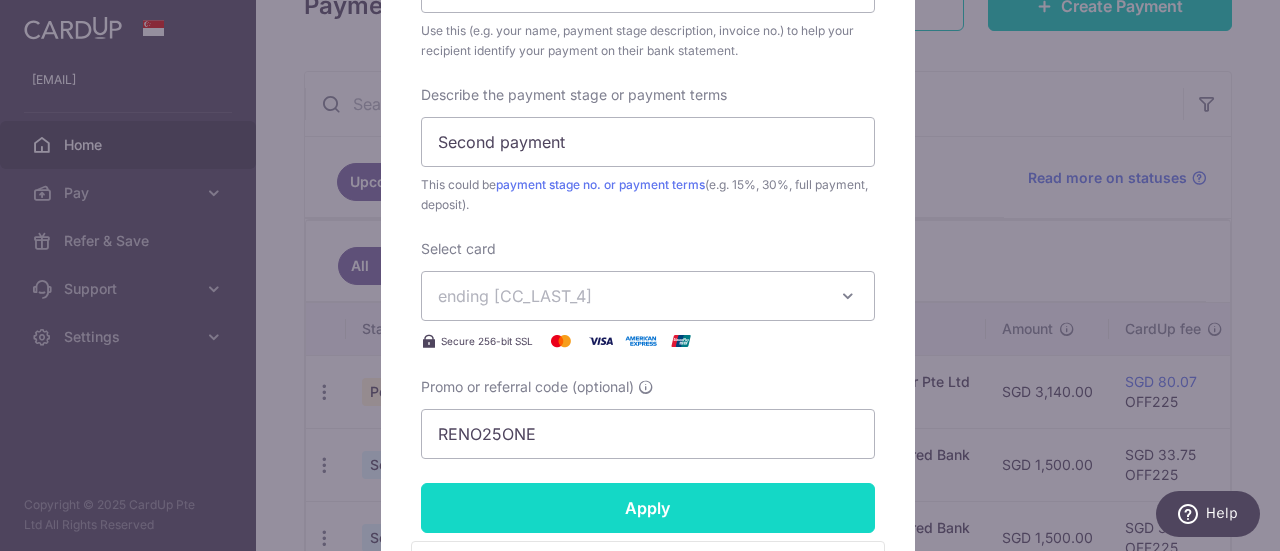 click on "Apply" at bounding box center [648, 508] 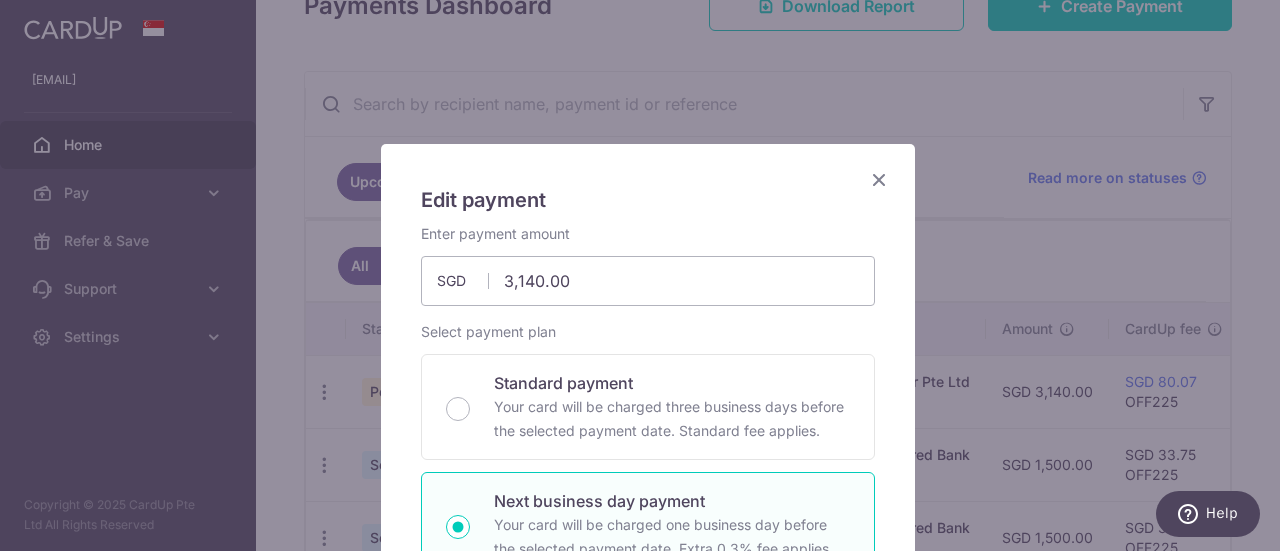 scroll, scrollTop: 0, scrollLeft: 0, axis: both 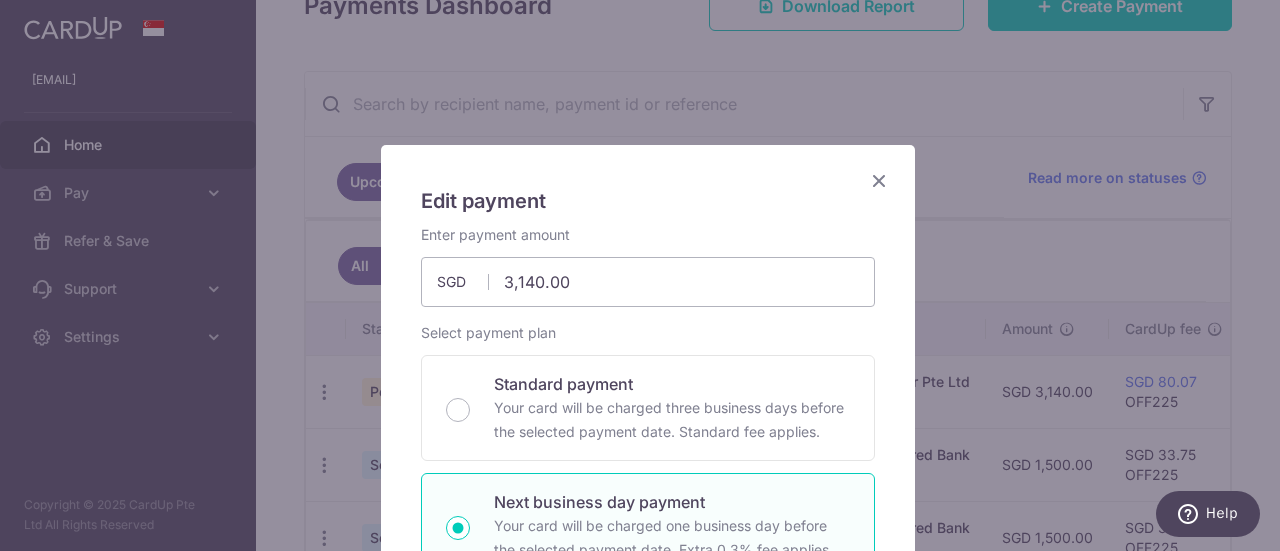 click at bounding box center [879, 180] 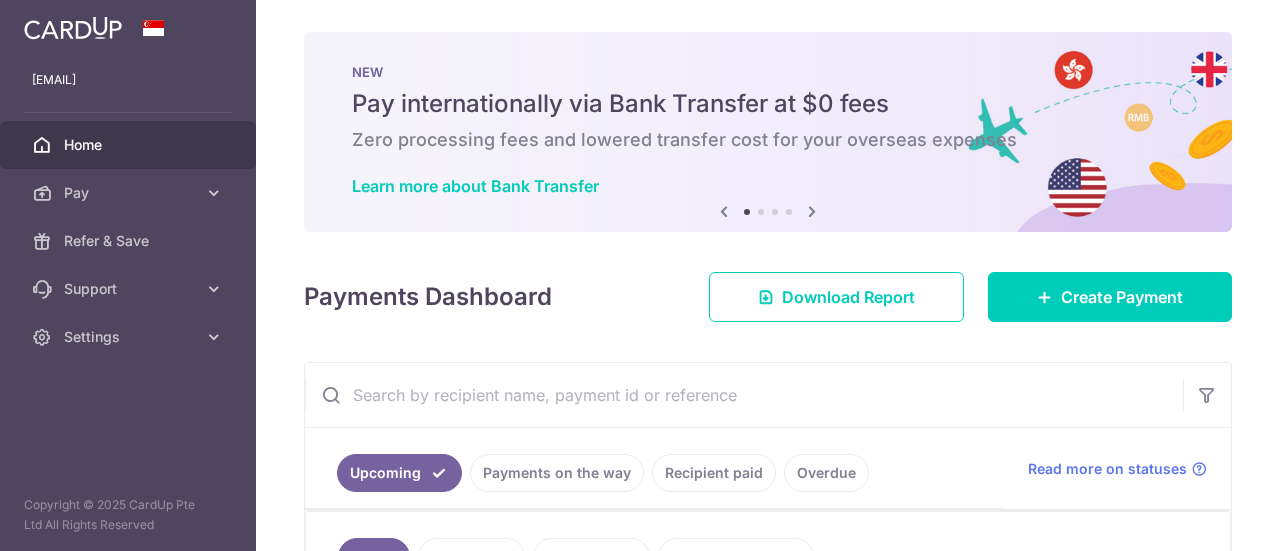 scroll, scrollTop: 0, scrollLeft: 0, axis: both 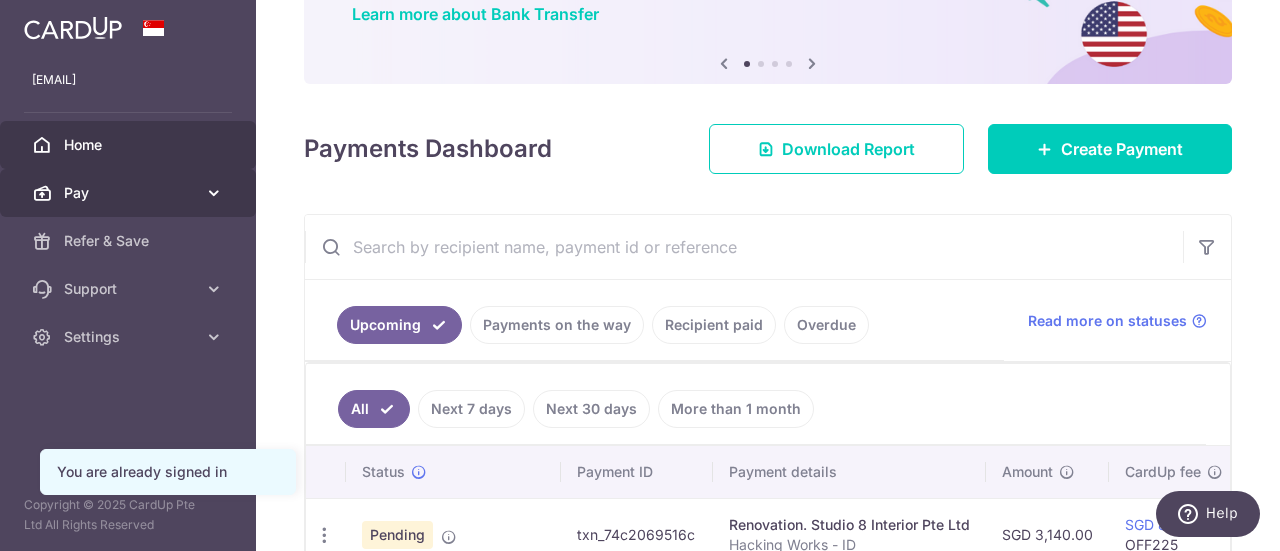 click on "Pay" at bounding box center (128, 193) 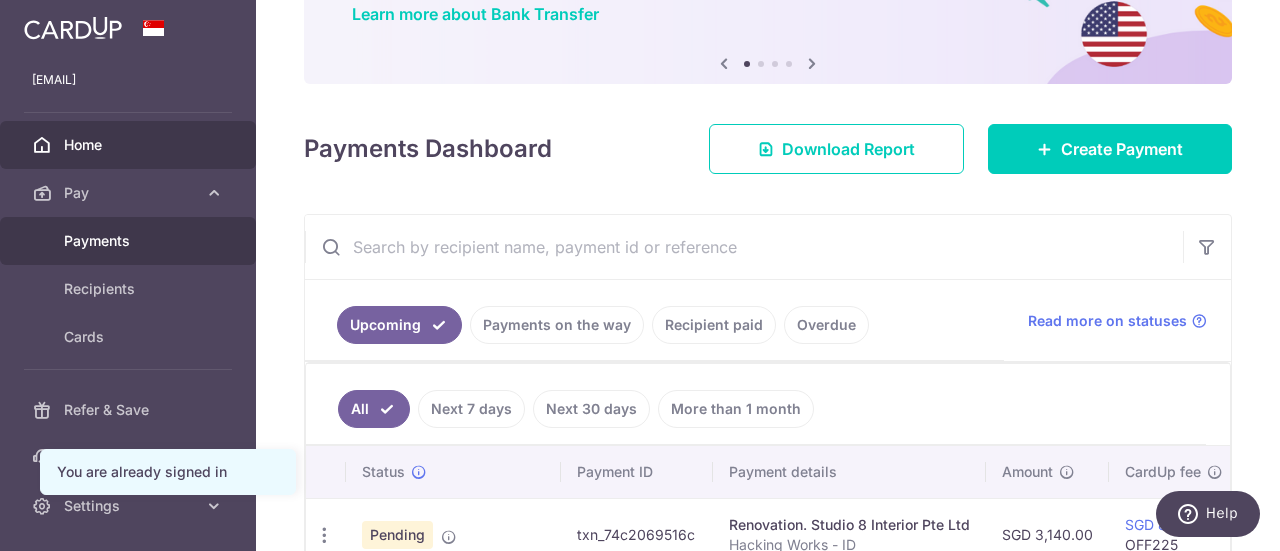 click on "Payments" at bounding box center (130, 241) 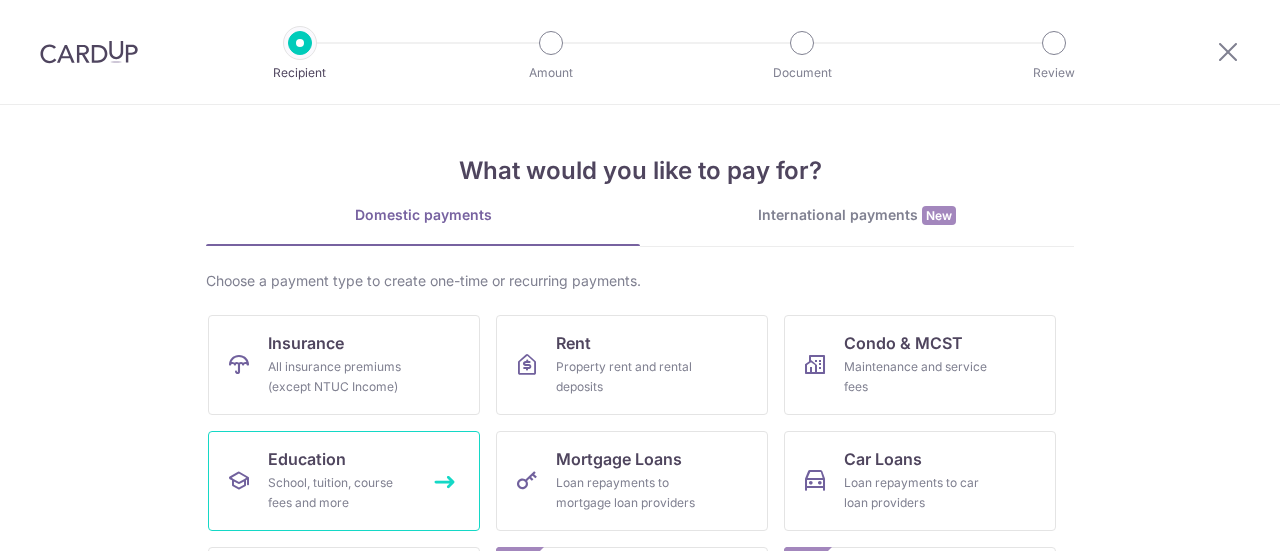 scroll, scrollTop: 0, scrollLeft: 0, axis: both 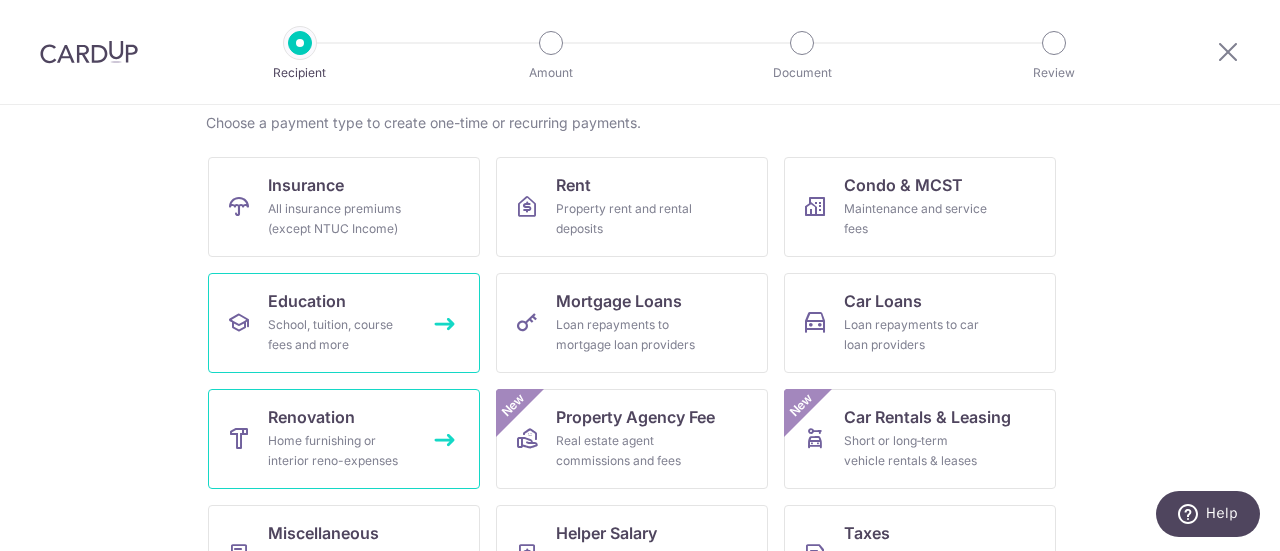 click on "Renovation Home furnishing or interior reno-expenses" at bounding box center [344, 439] 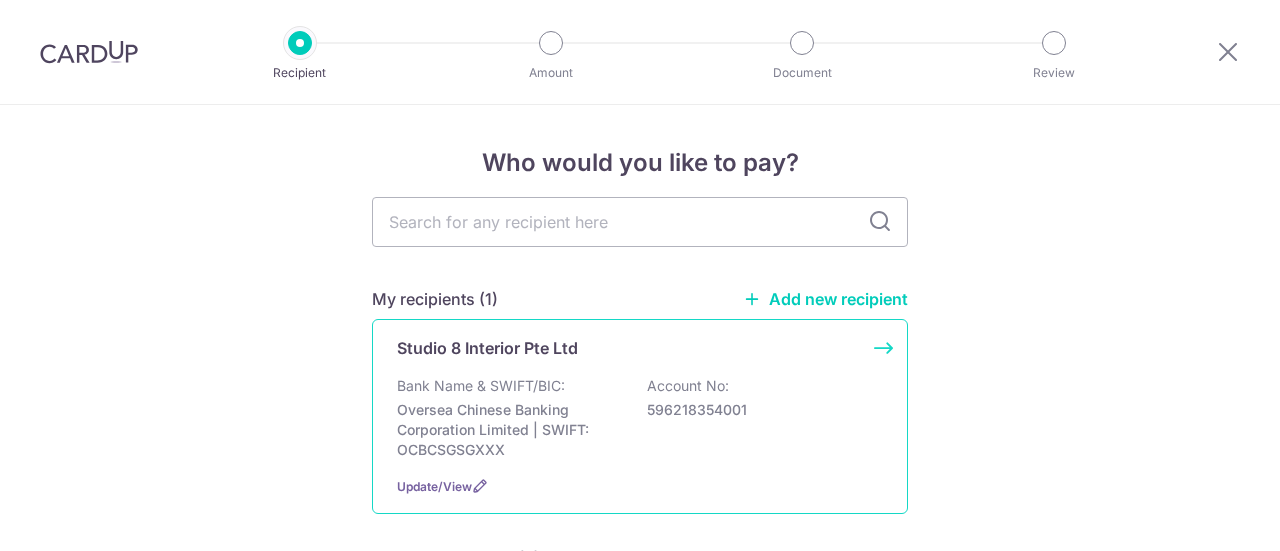 scroll, scrollTop: 0, scrollLeft: 0, axis: both 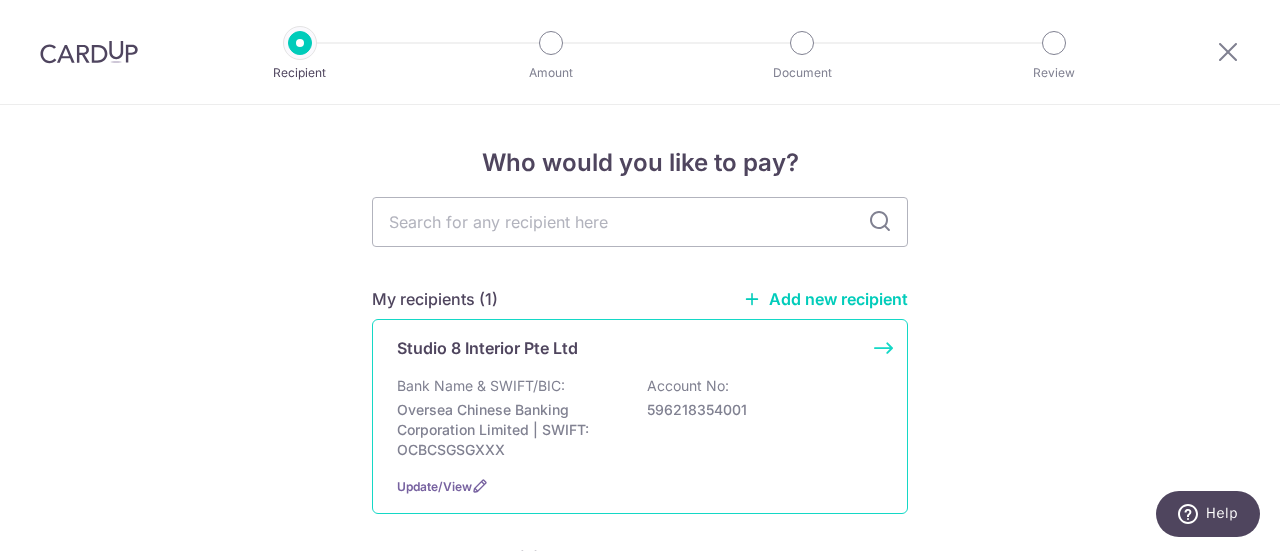 click on "Bank Name & SWIFT/BIC:
Oversea Chinese Banking Corporation Limited | SWIFT: OCBCSGSGXXX
Account No:
596218354001" at bounding box center (640, 418) 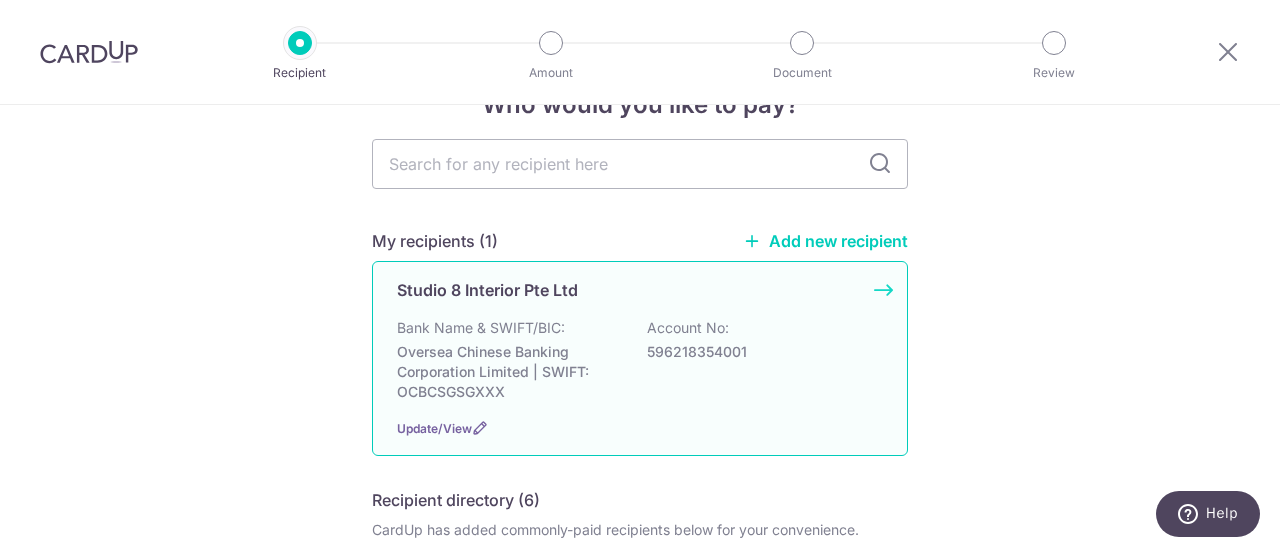 scroll, scrollTop: 100, scrollLeft: 0, axis: vertical 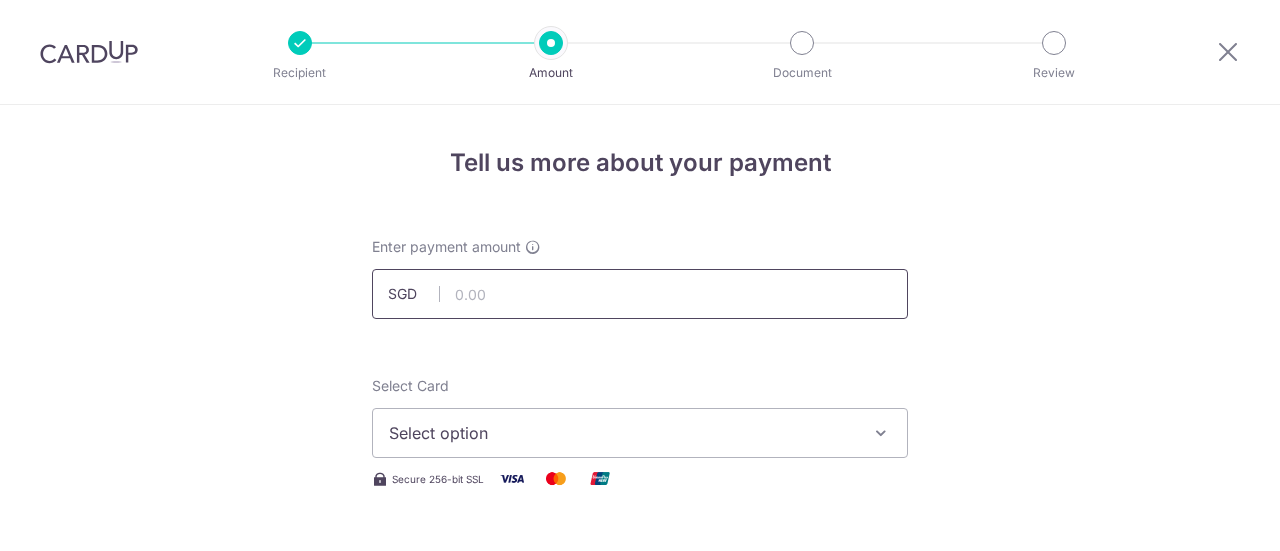 drag, startPoint x: 0, startPoint y: 0, endPoint x: 591, endPoint y: 296, distance: 660.9819 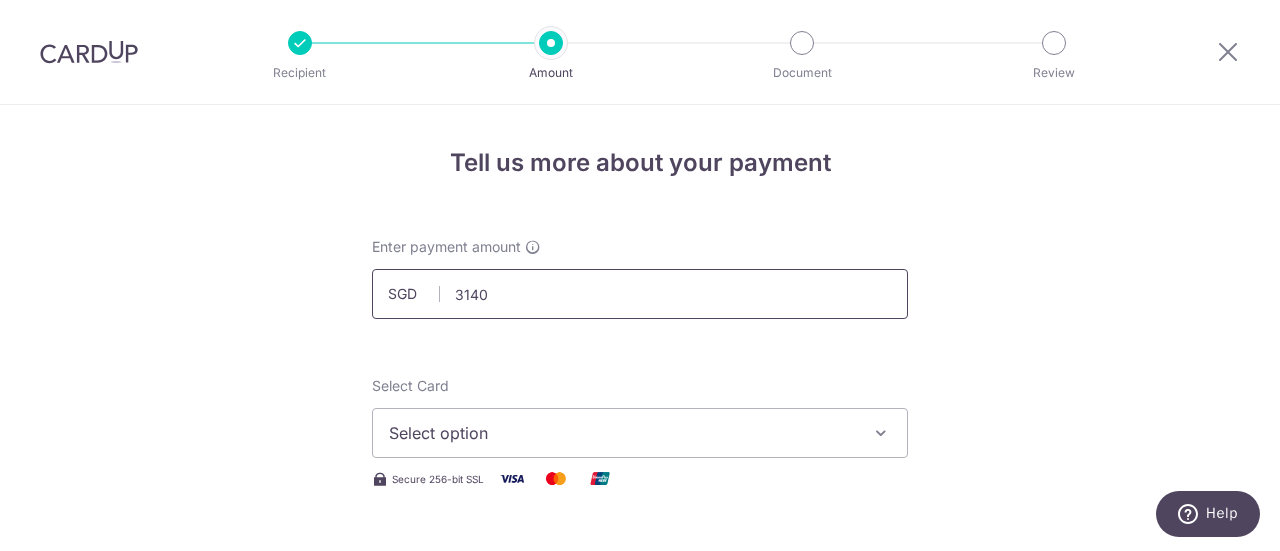click on "3140" at bounding box center [640, 294] 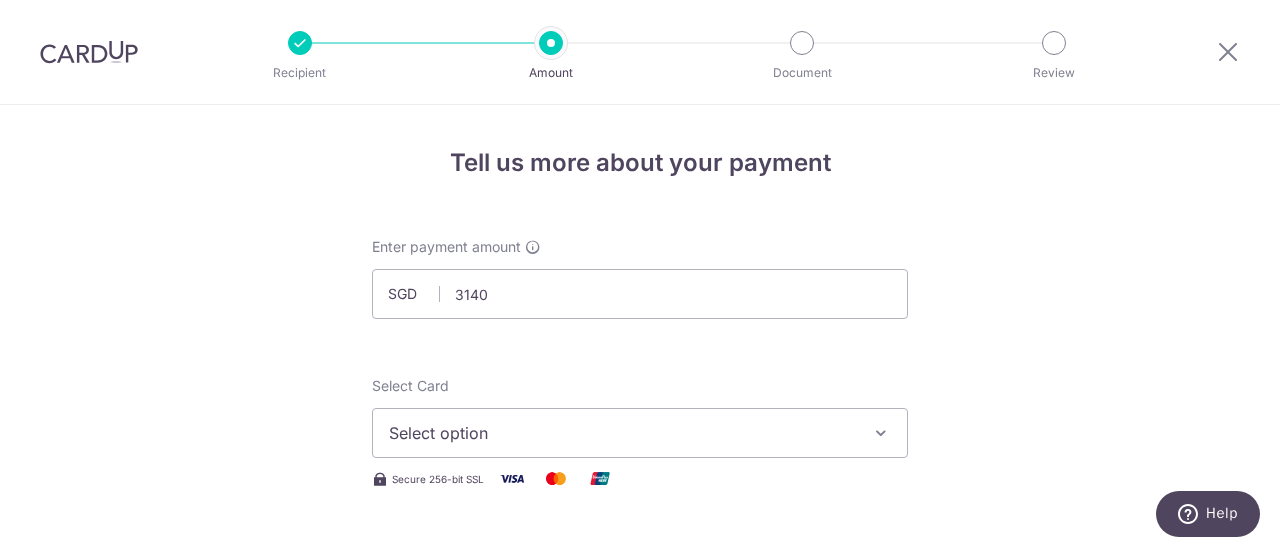 type on "3,140.00" 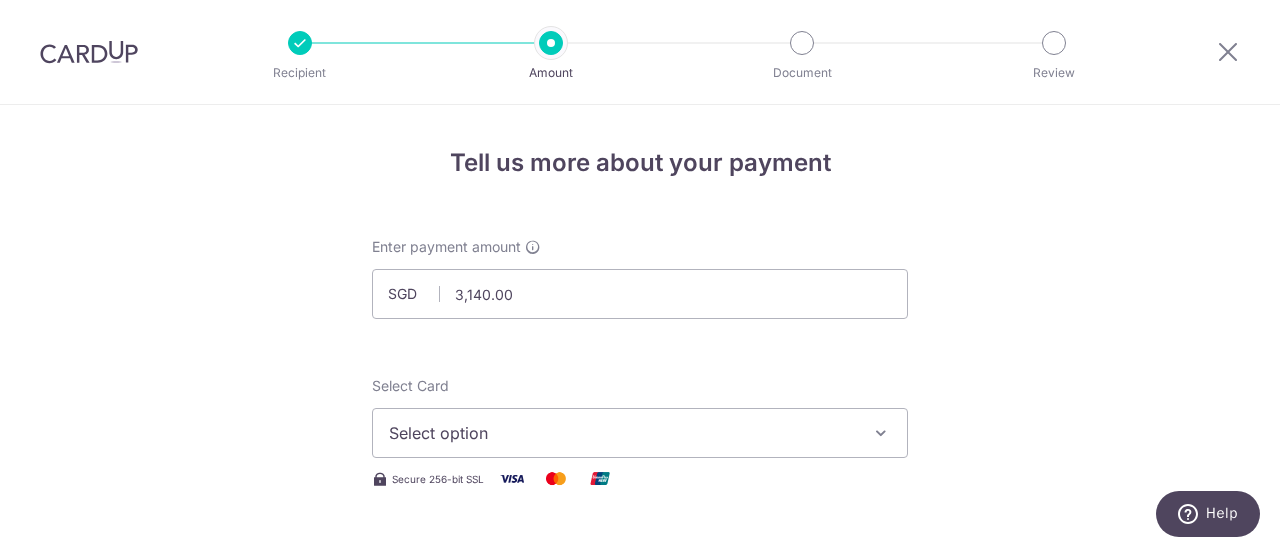 click on "Select option" at bounding box center (640, 433) 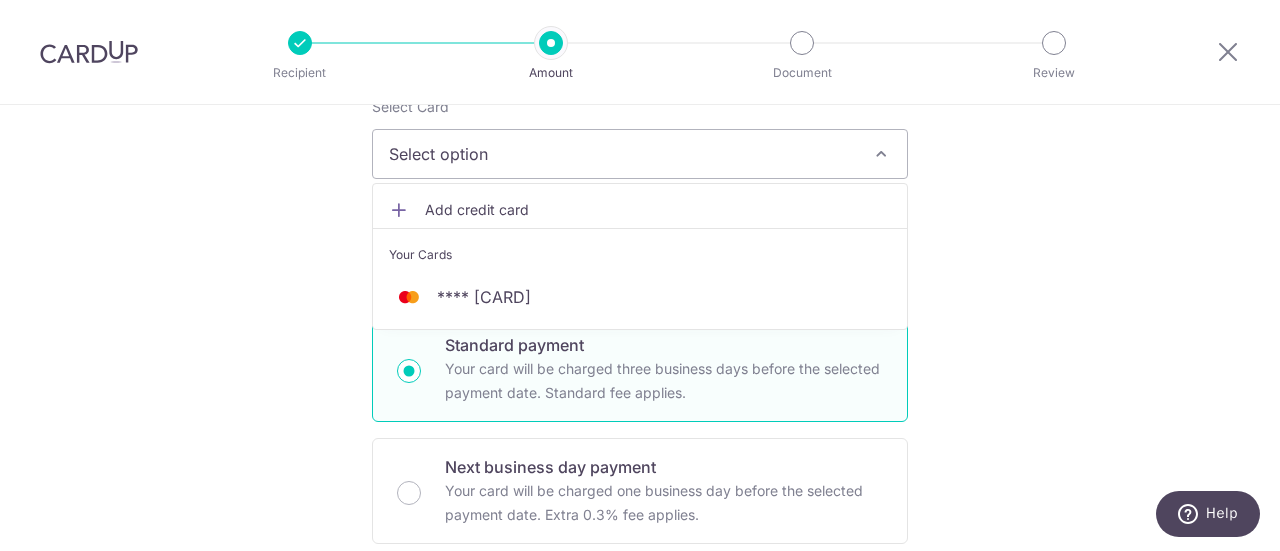 scroll, scrollTop: 278, scrollLeft: 0, axis: vertical 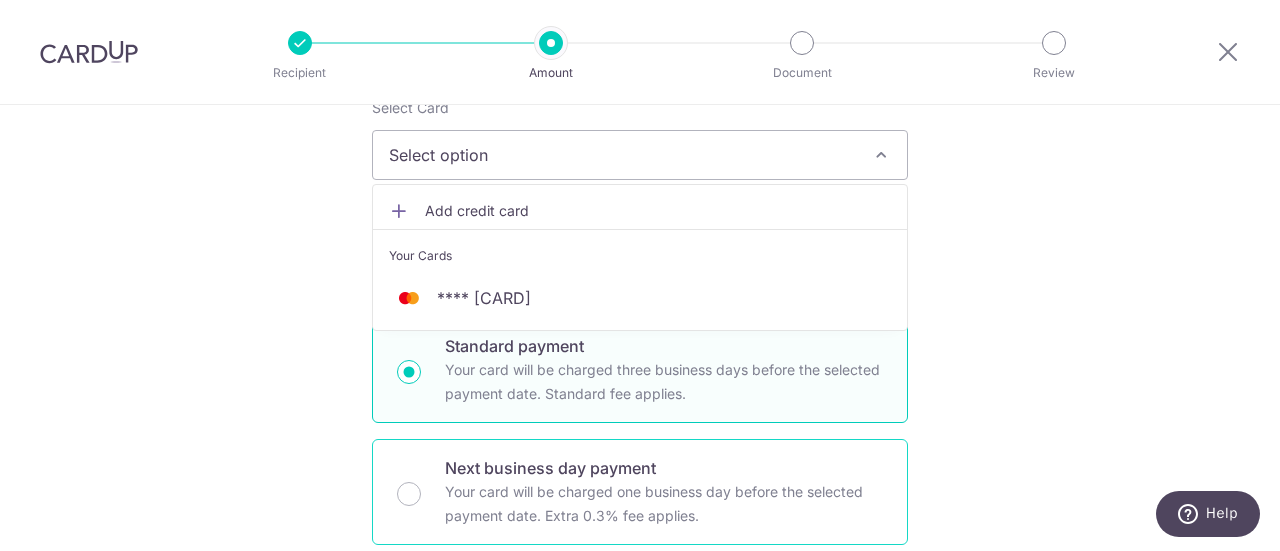 click on "Your card will be charged one business day before the selected payment date. Extra 0.3% fee applies." at bounding box center (664, 504) 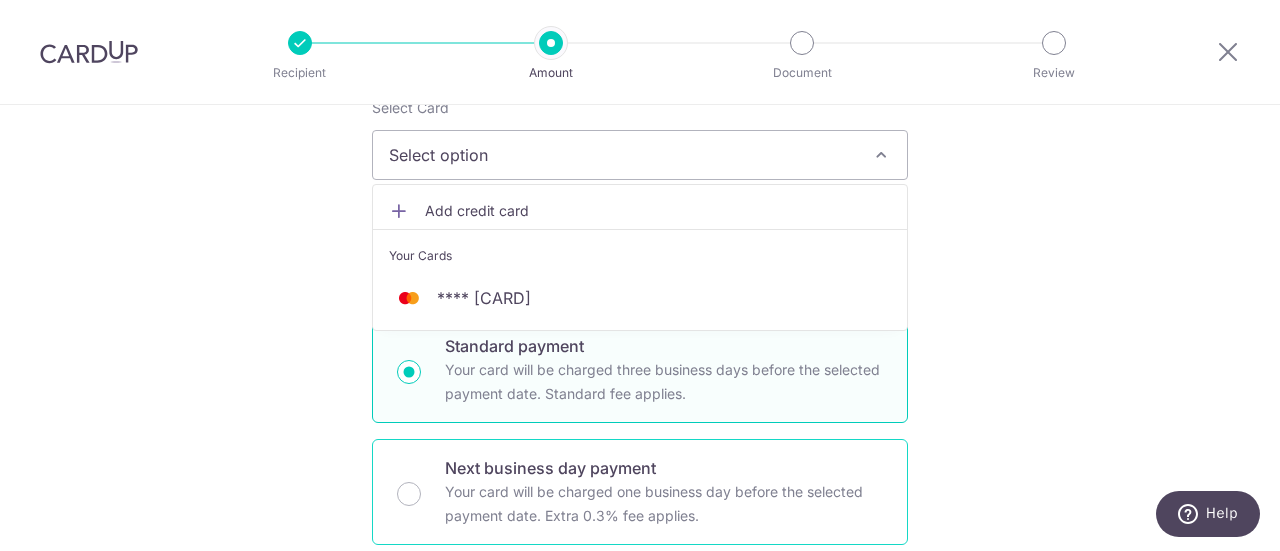 click on "Next business day payment
Your card will be charged one business day before the selected payment date. Extra 0.3% fee applies." at bounding box center (409, 494) 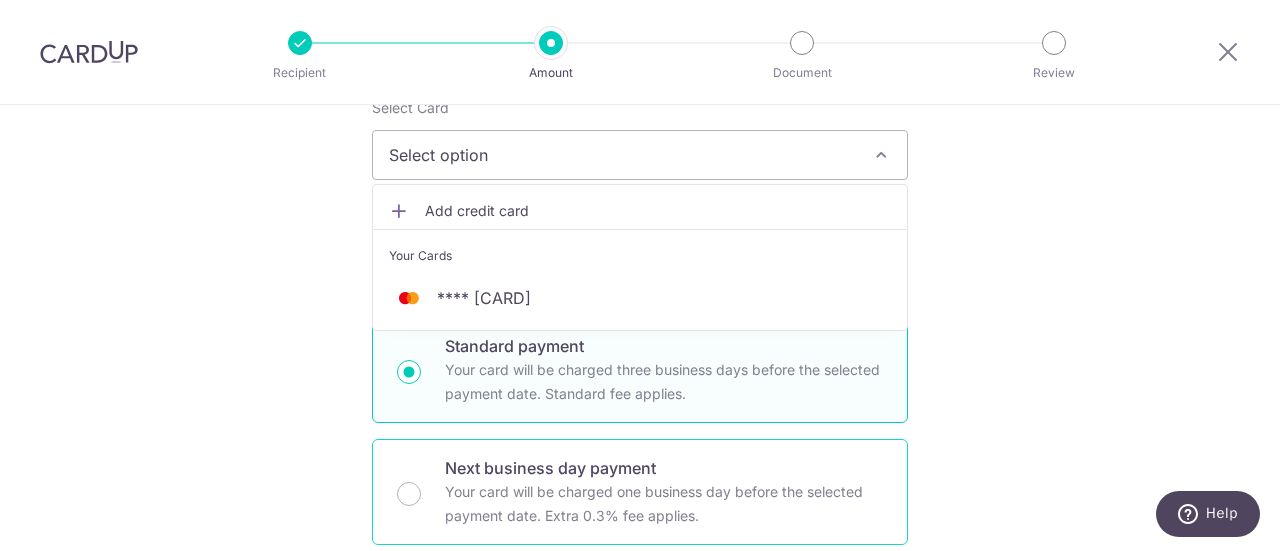 radio on "false" 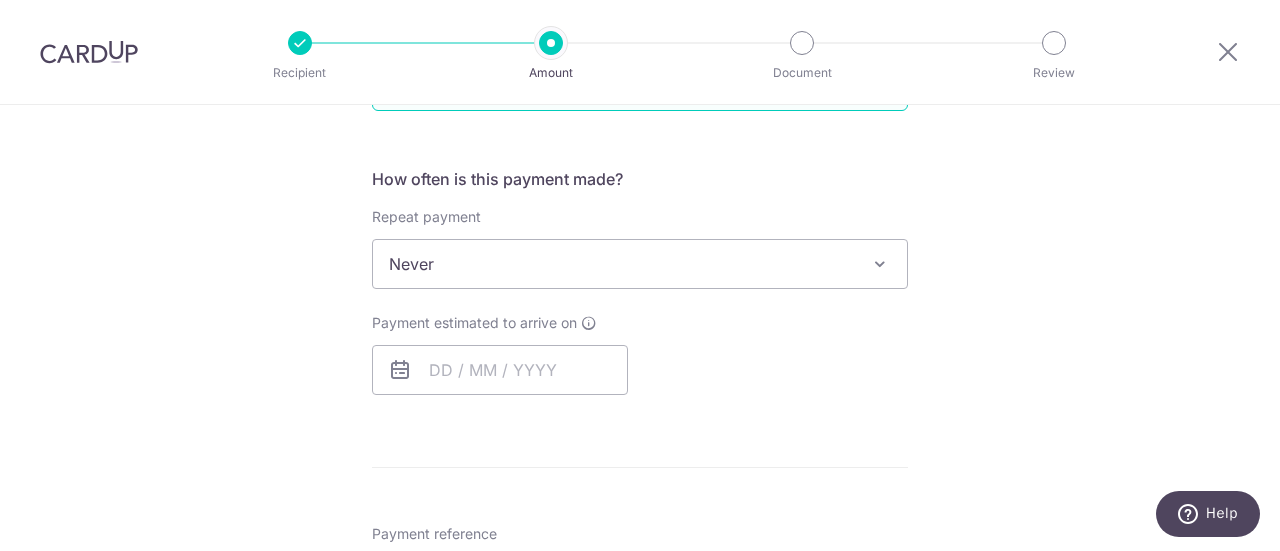scroll, scrollTop: 714, scrollLeft: 0, axis: vertical 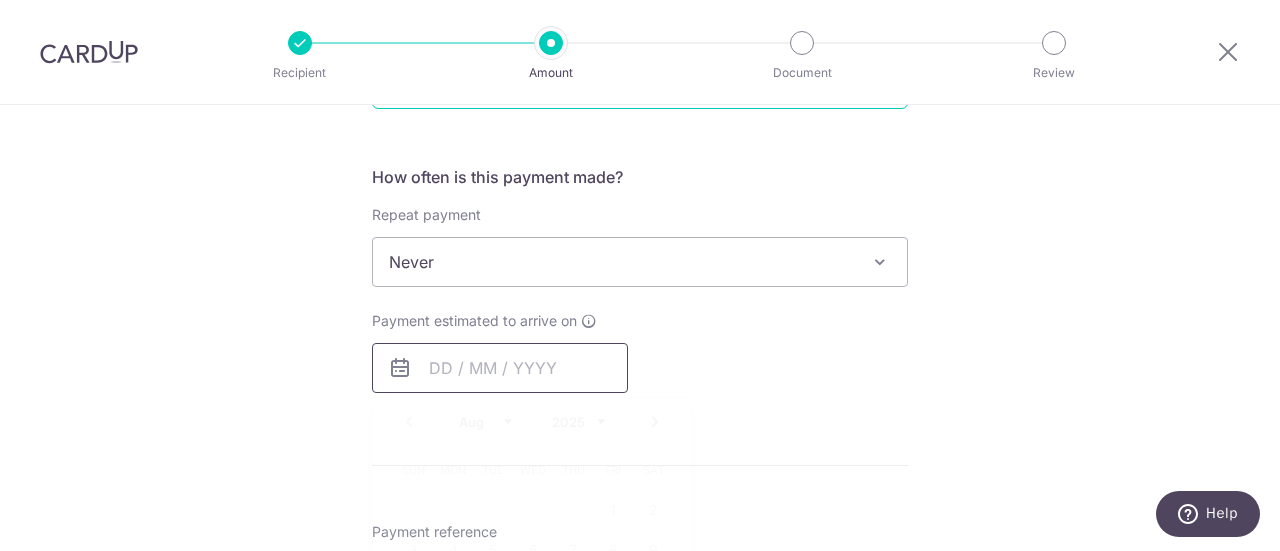 click at bounding box center [500, 368] 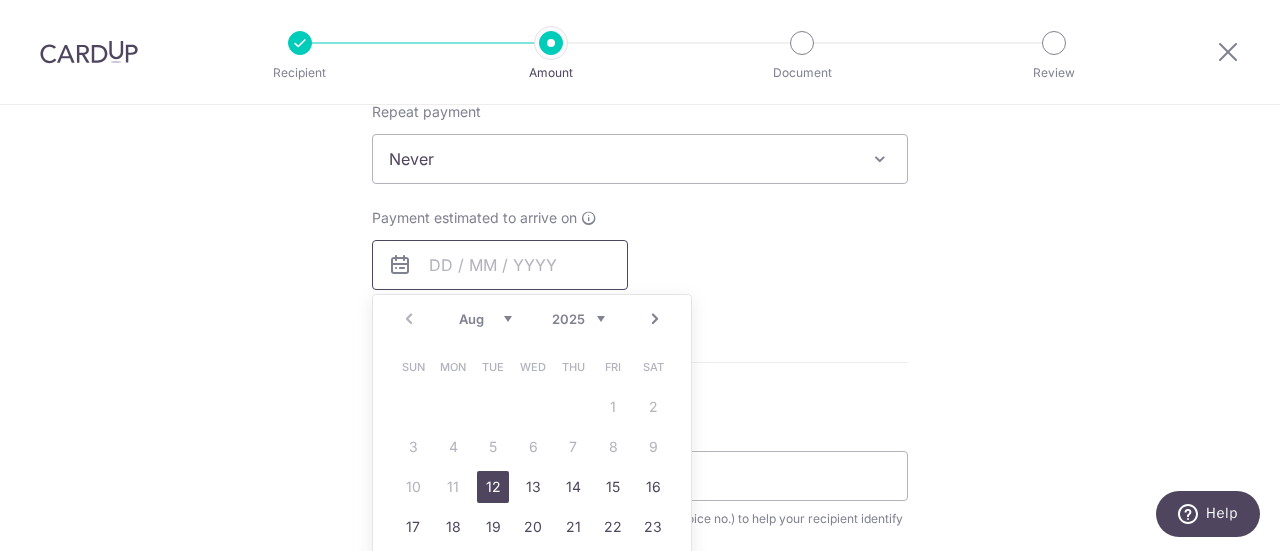 scroll, scrollTop: 832, scrollLeft: 0, axis: vertical 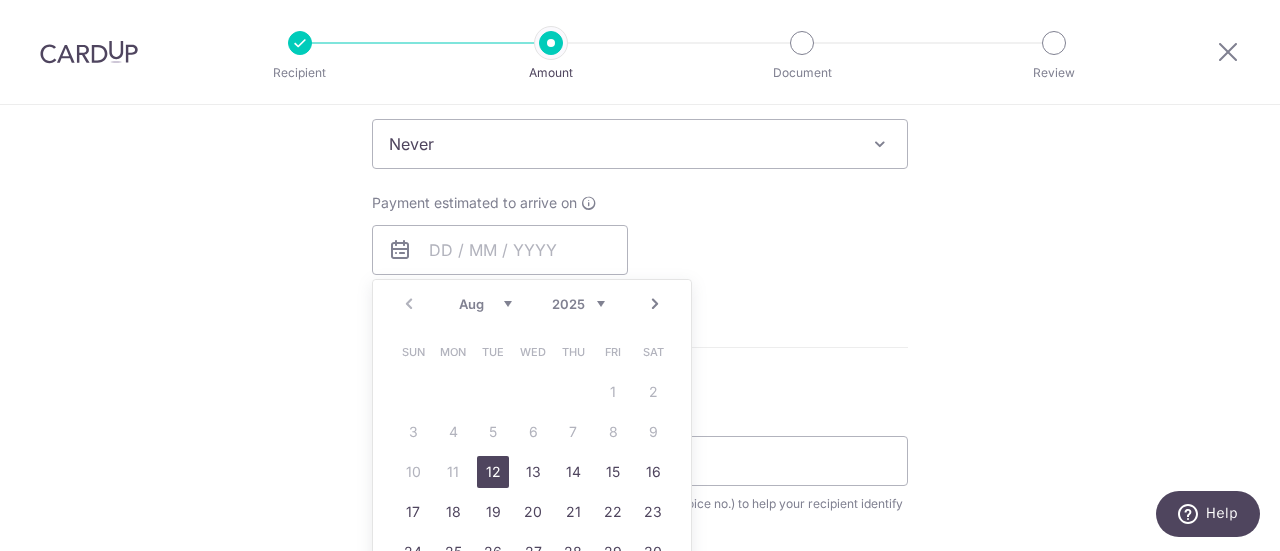 click on "12" at bounding box center (493, 472) 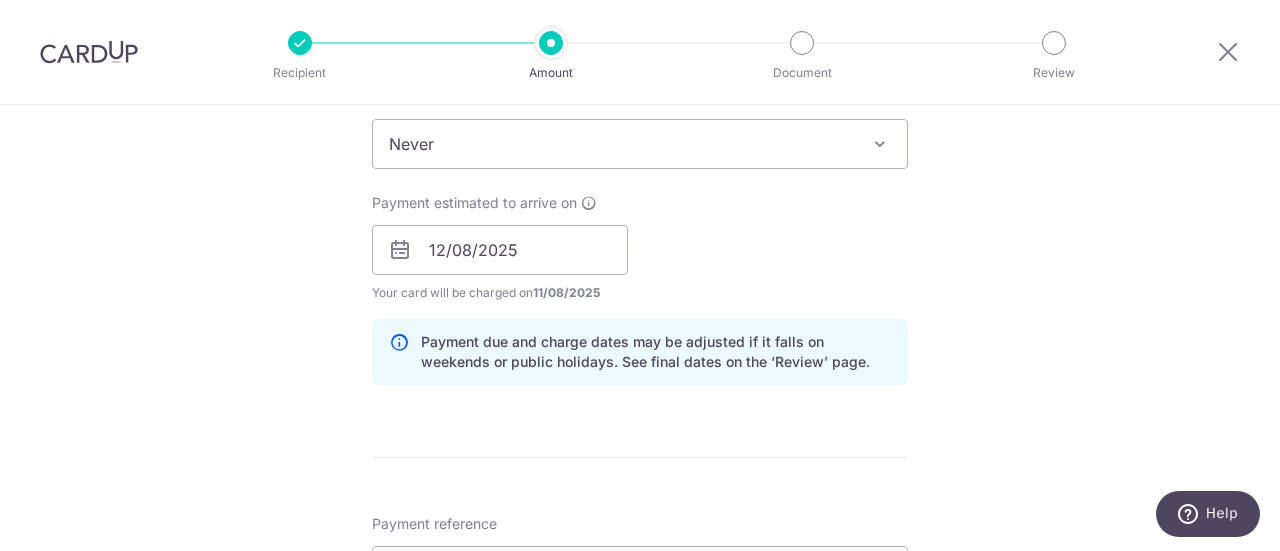 scroll, scrollTop: 992, scrollLeft: 0, axis: vertical 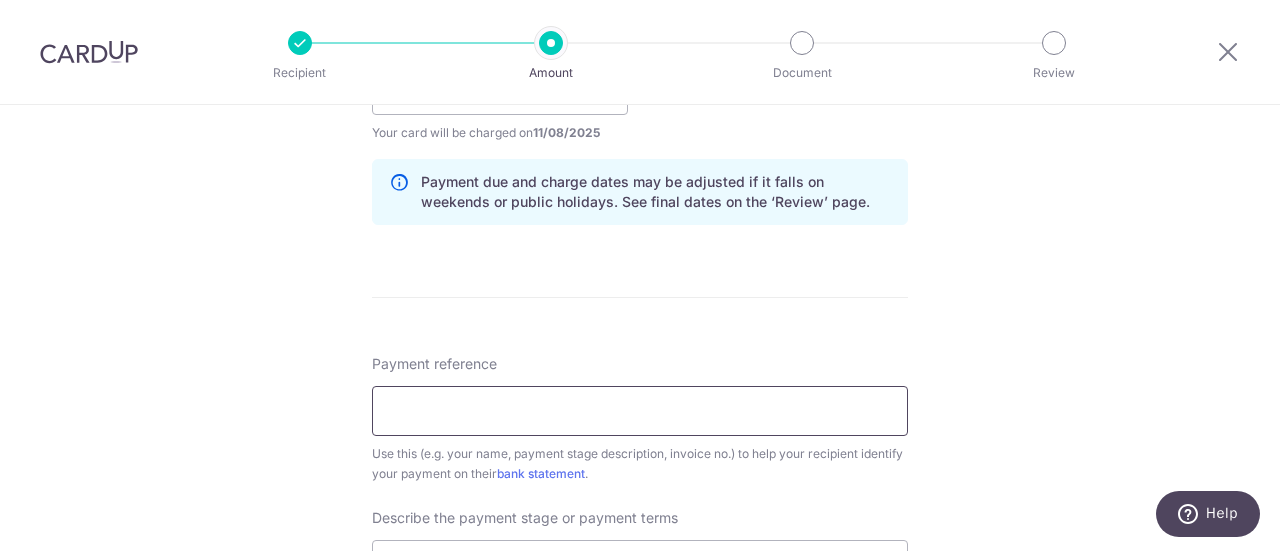 click on "Payment reference" at bounding box center (640, 411) 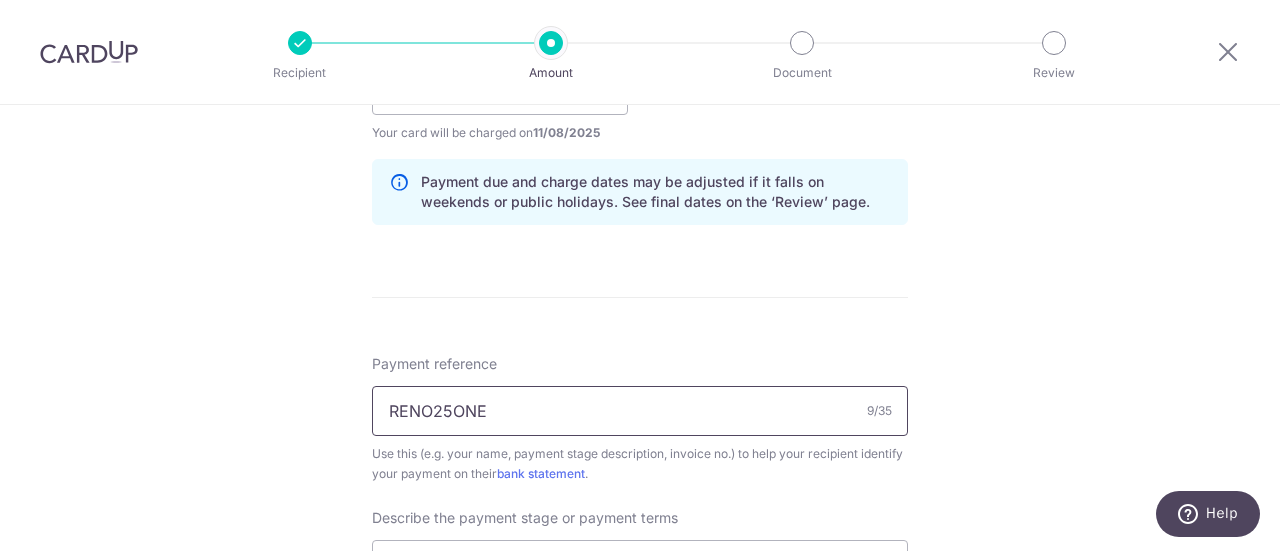 type 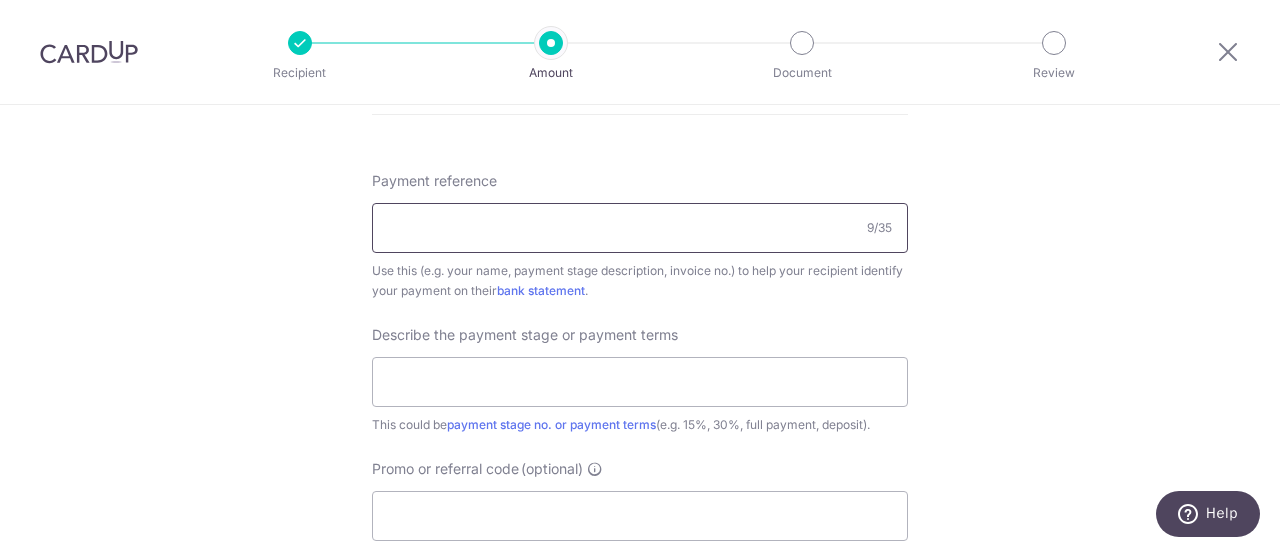 scroll, scrollTop: 1176, scrollLeft: 0, axis: vertical 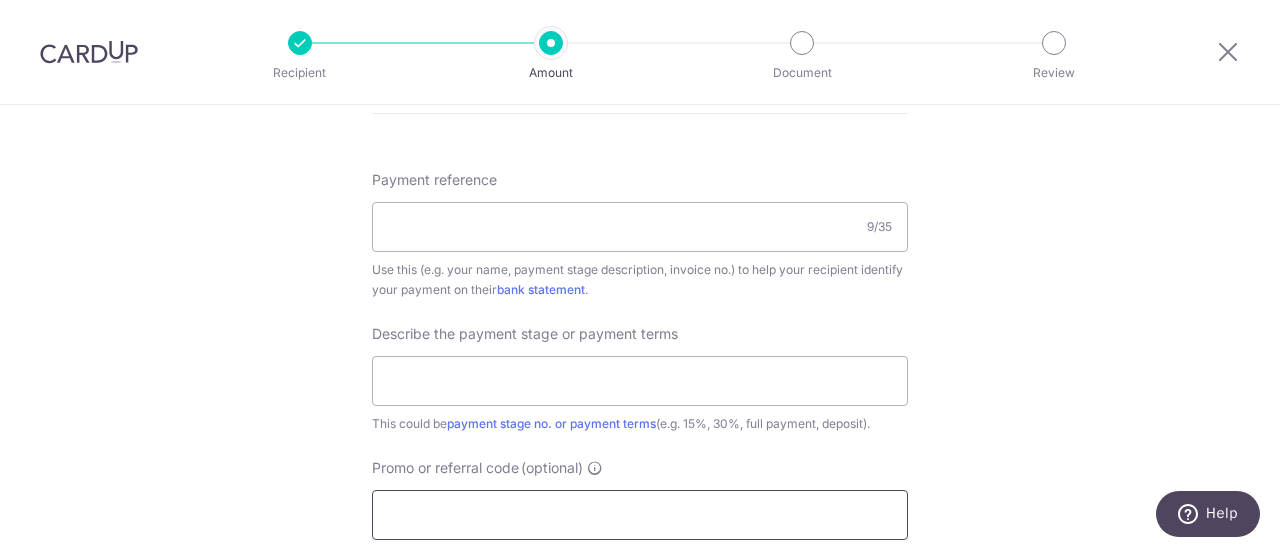 click on "Promo or referral code
(optional)" at bounding box center [640, 515] 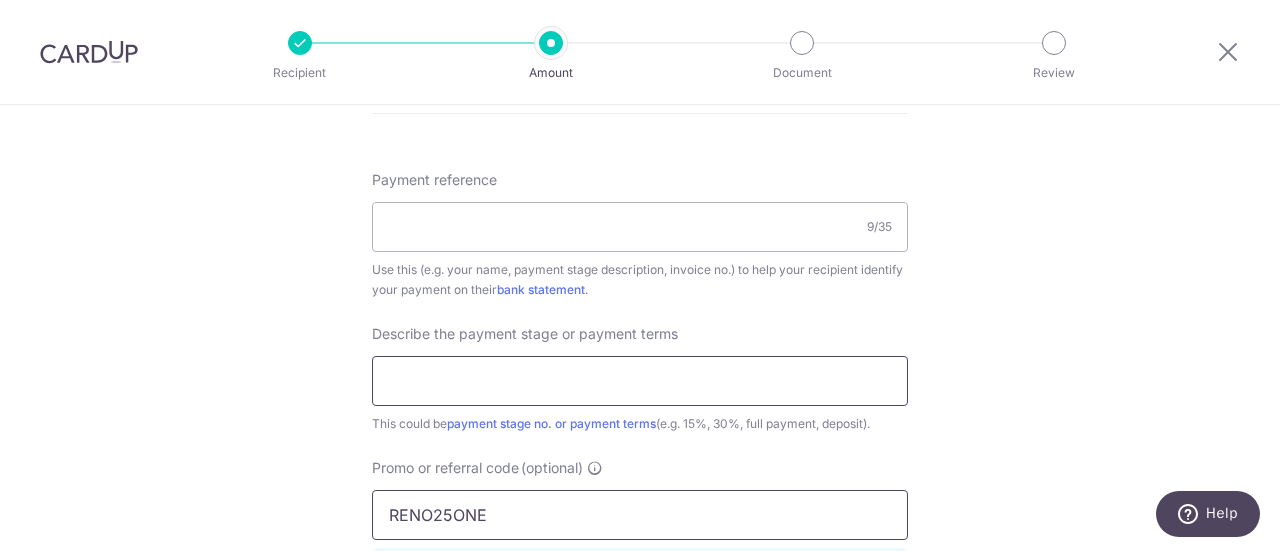 type on "RENO25ONE" 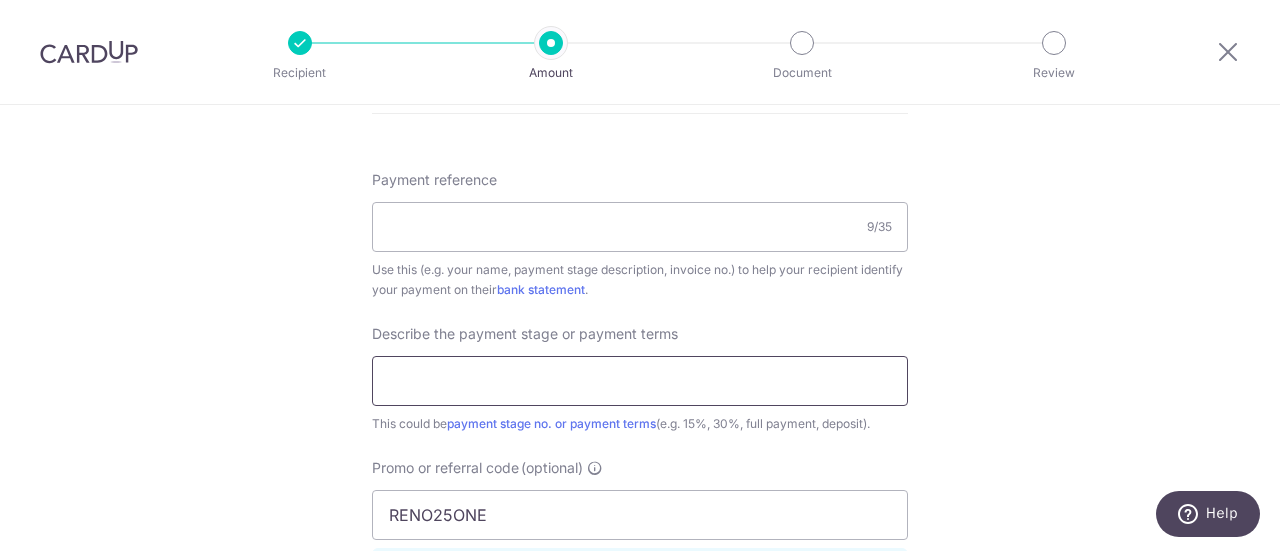 click at bounding box center (640, 381) 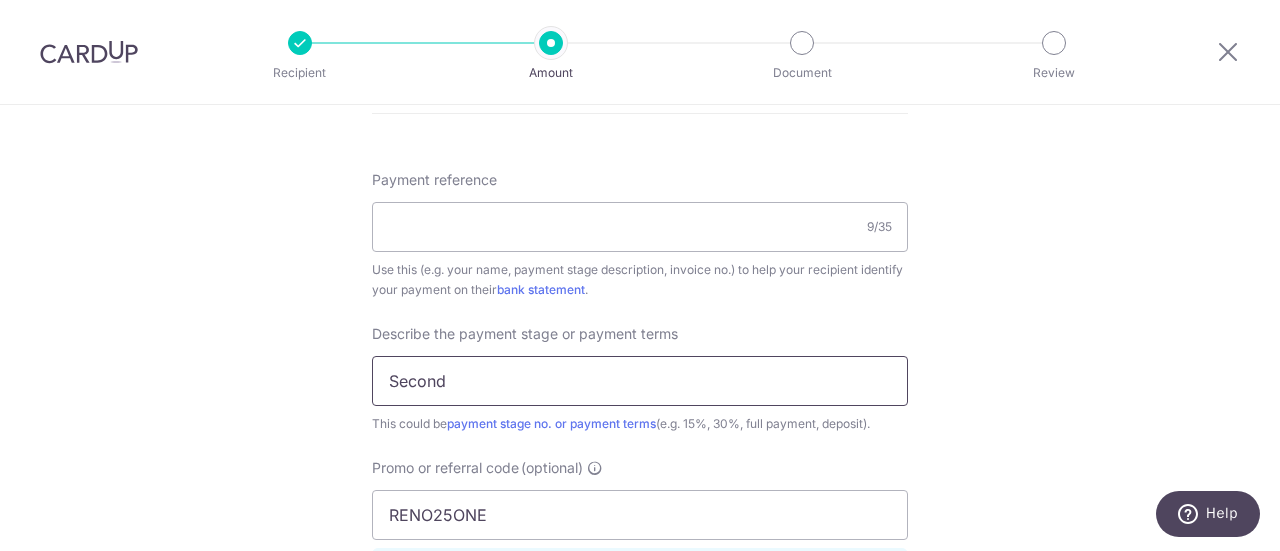 type on "Second payment" 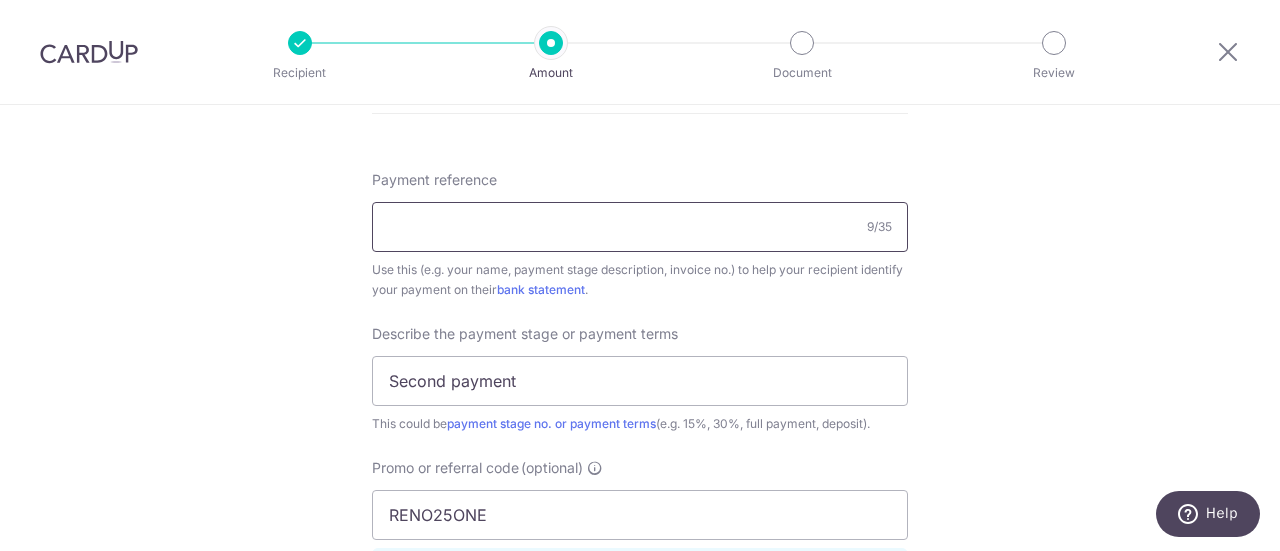 click on "Payment reference" at bounding box center (640, 227) 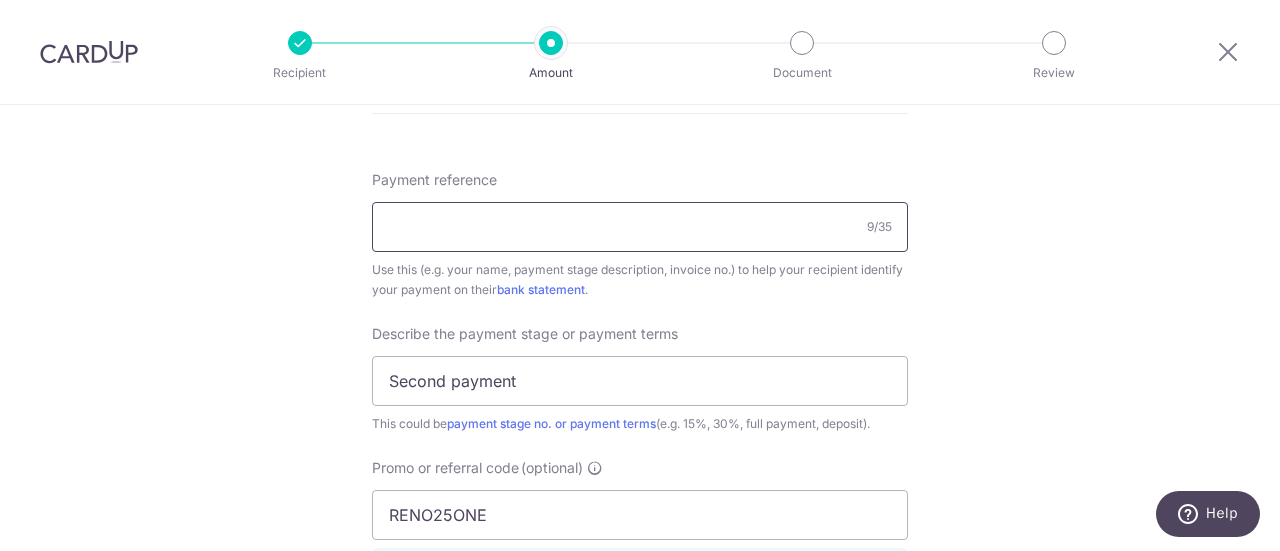 type on "Hacking Works - ID" 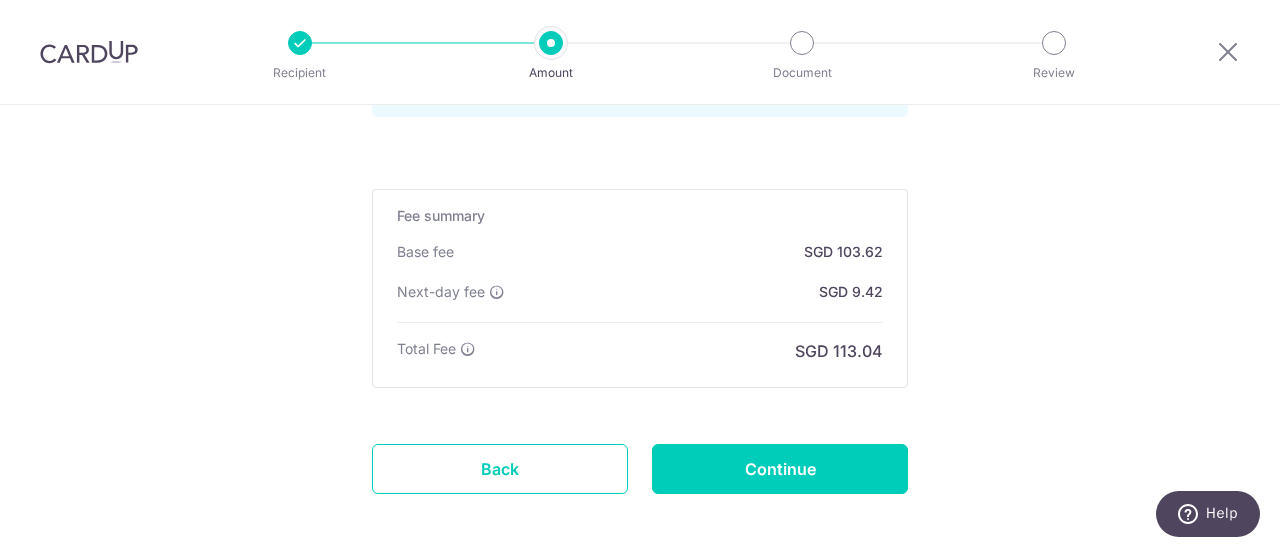 scroll, scrollTop: 1760, scrollLeft: 0, axis: vertical 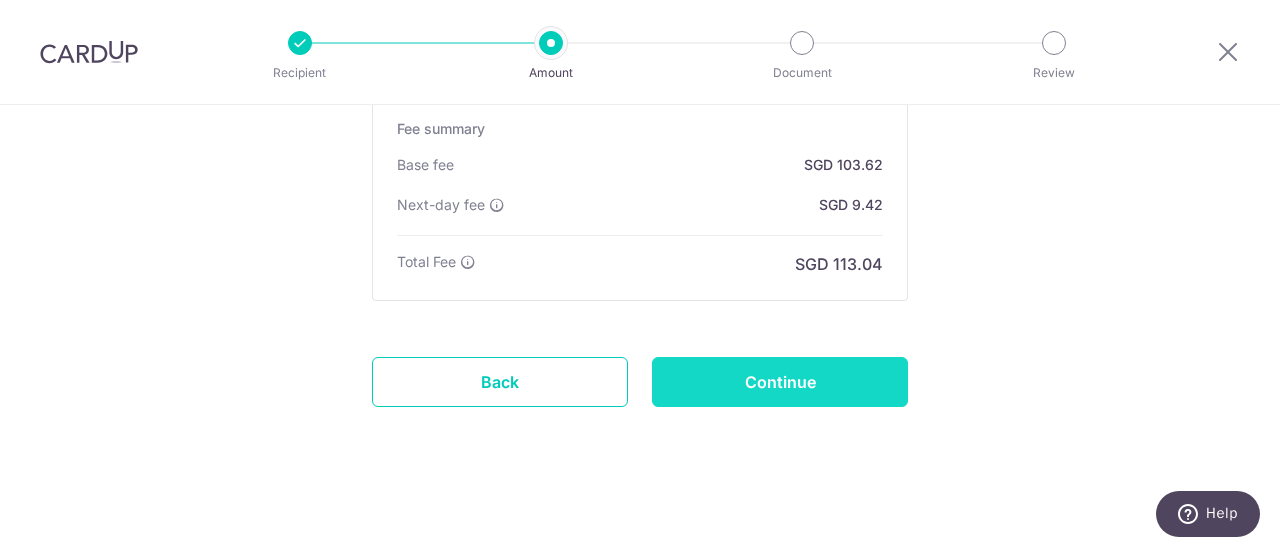 click on "Continue" at bounding box center [780, 382] 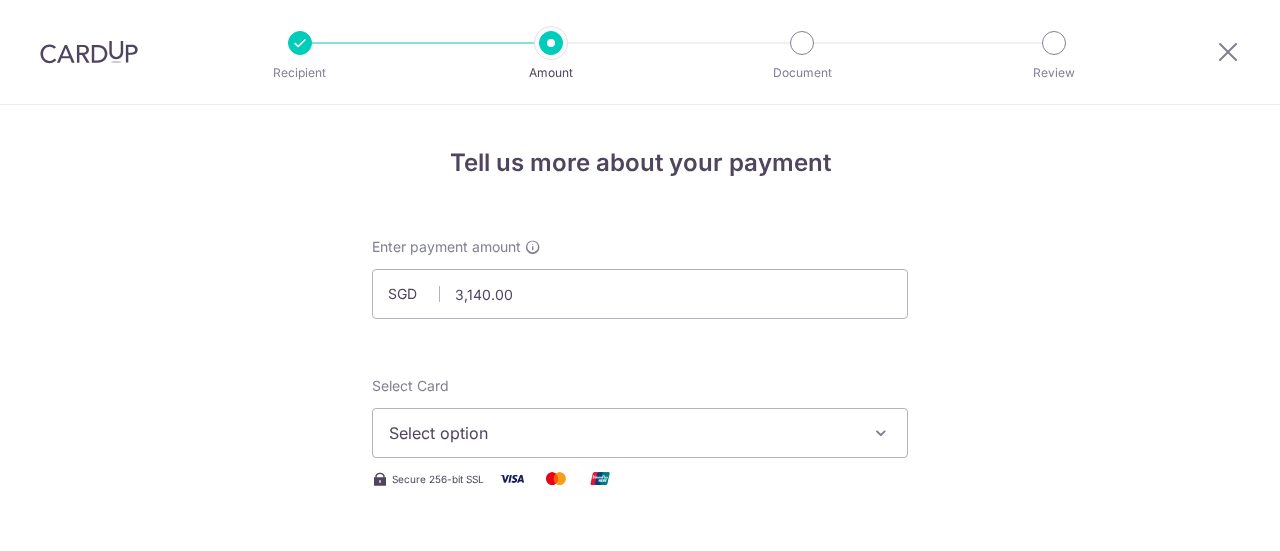 scroll, scrollTop: 0, scrollLeft: 0, axis: both 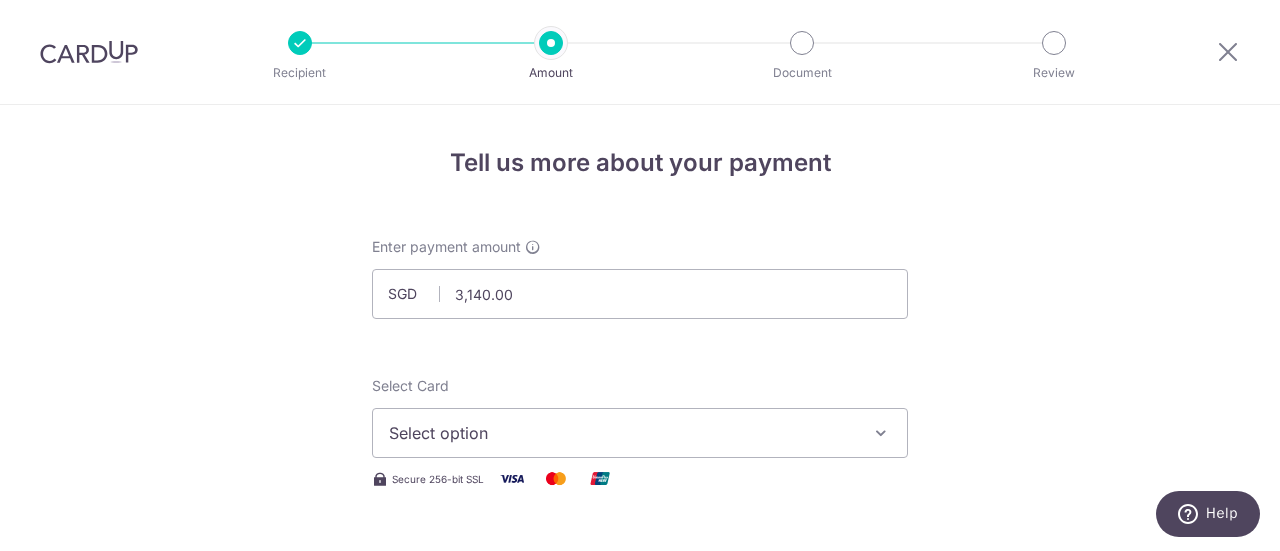 click on "Select option" at bounding box center [622, 433] 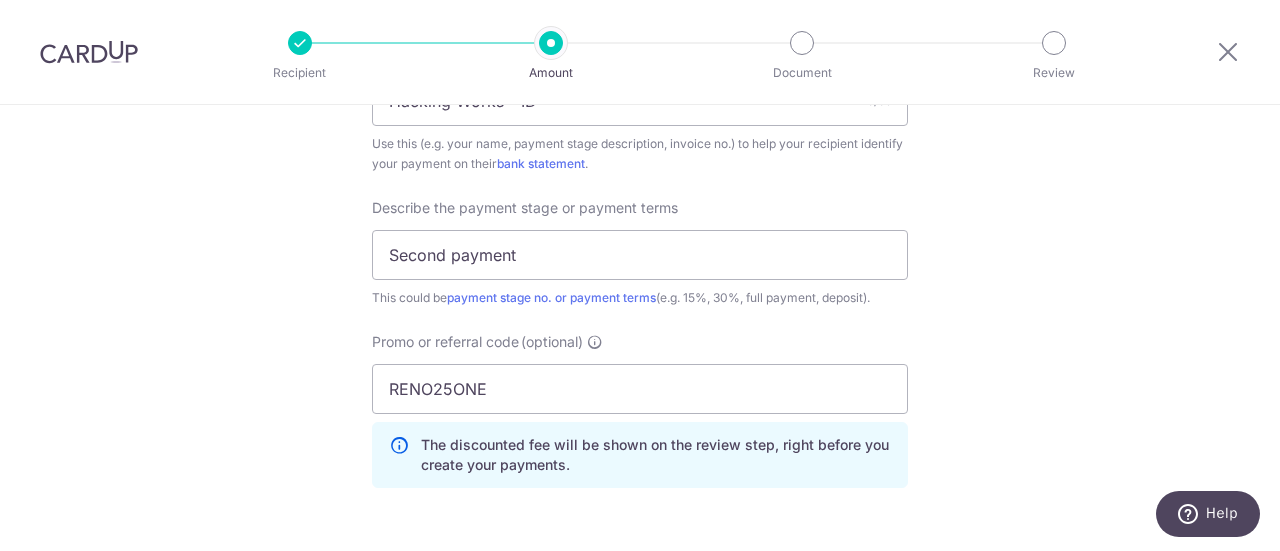 scroll, scrollTop: 1704, scrollLeft: 0, axis: vertical 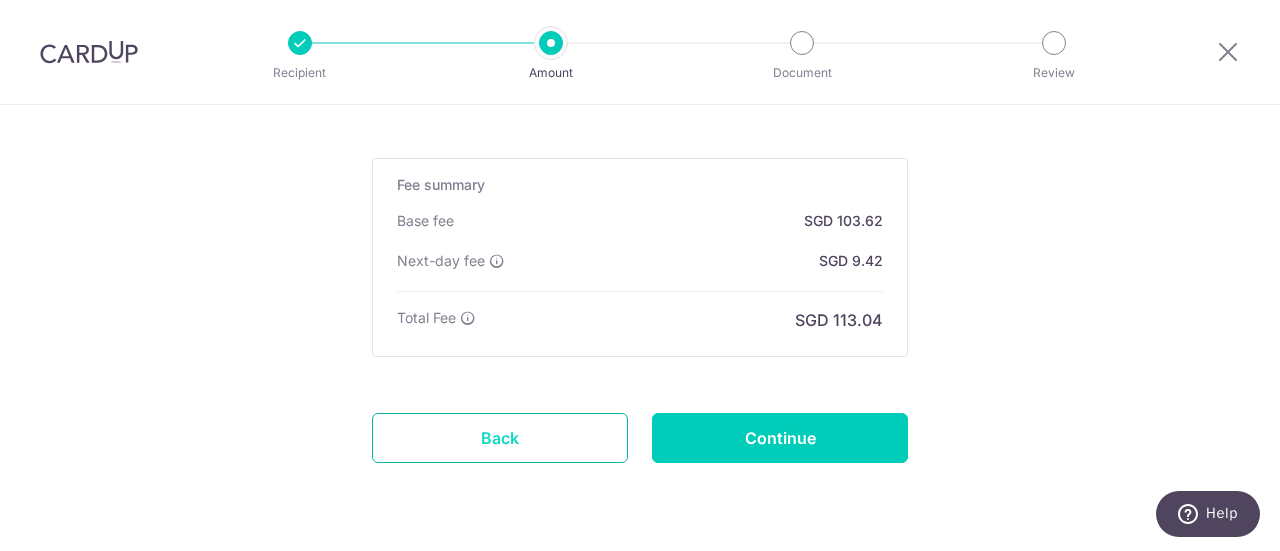 click on "Back" at bounding box center [500, 438] 